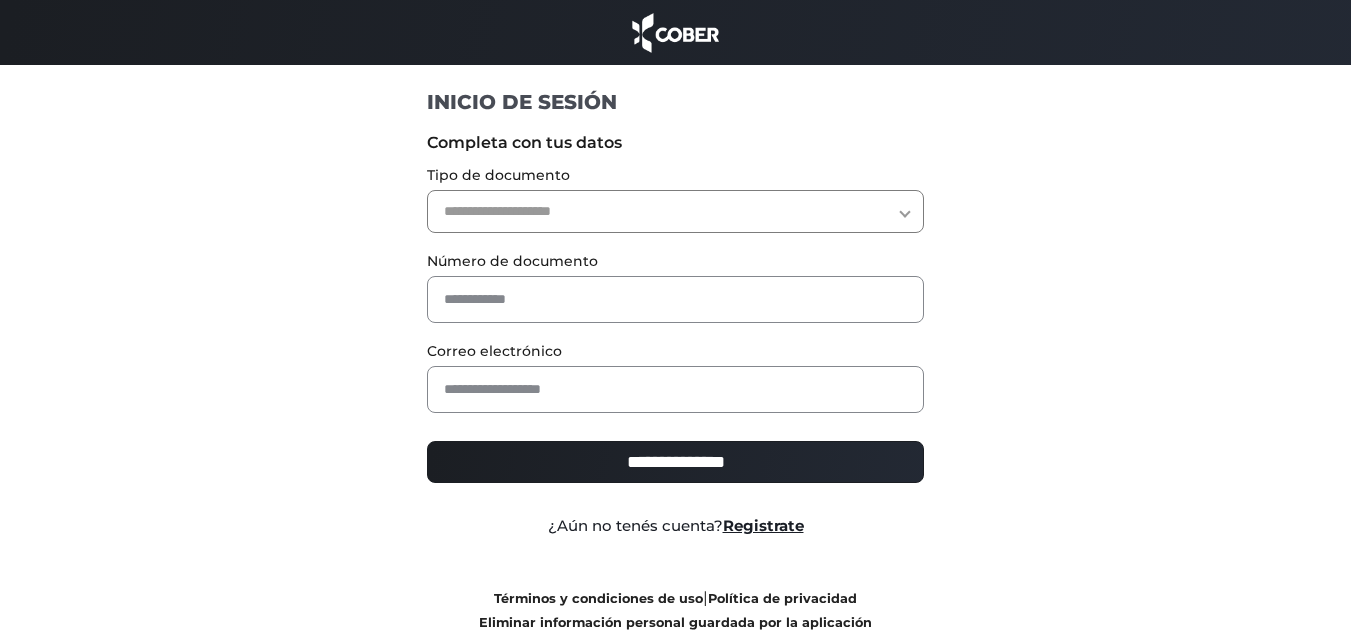 scroll, scrollTop: 0, scrollLeft: 0, axis: both 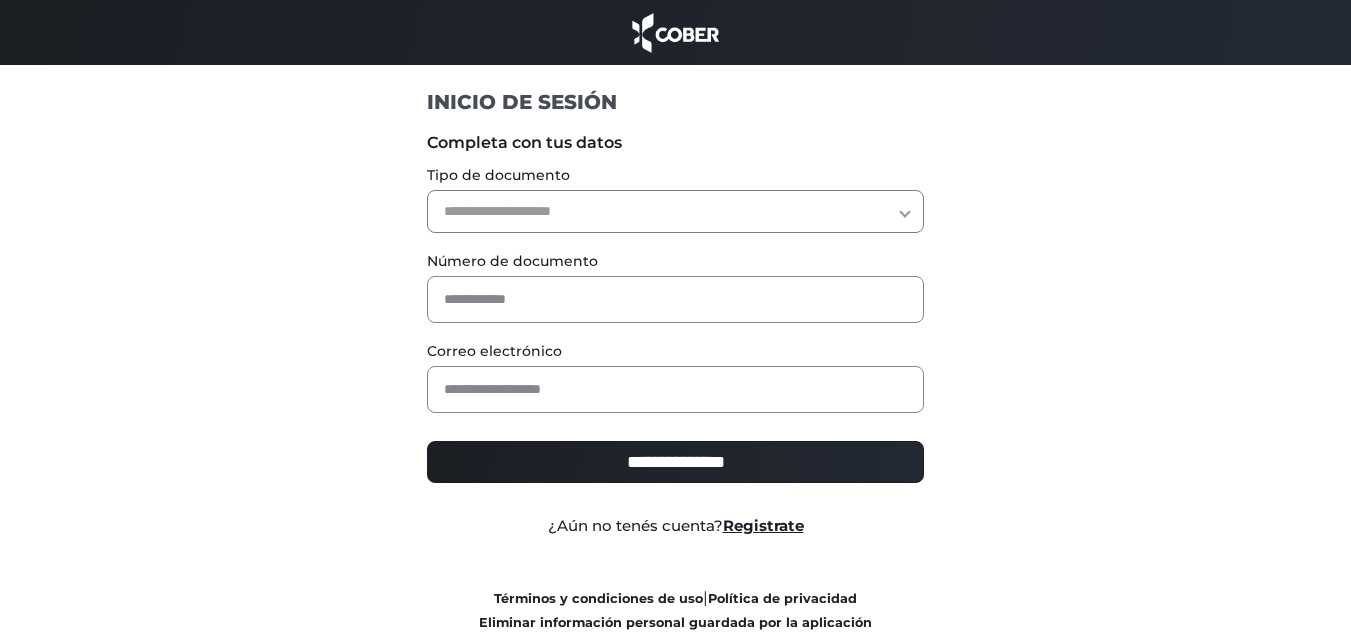 click on "**********" at bounding box center [675, 211] 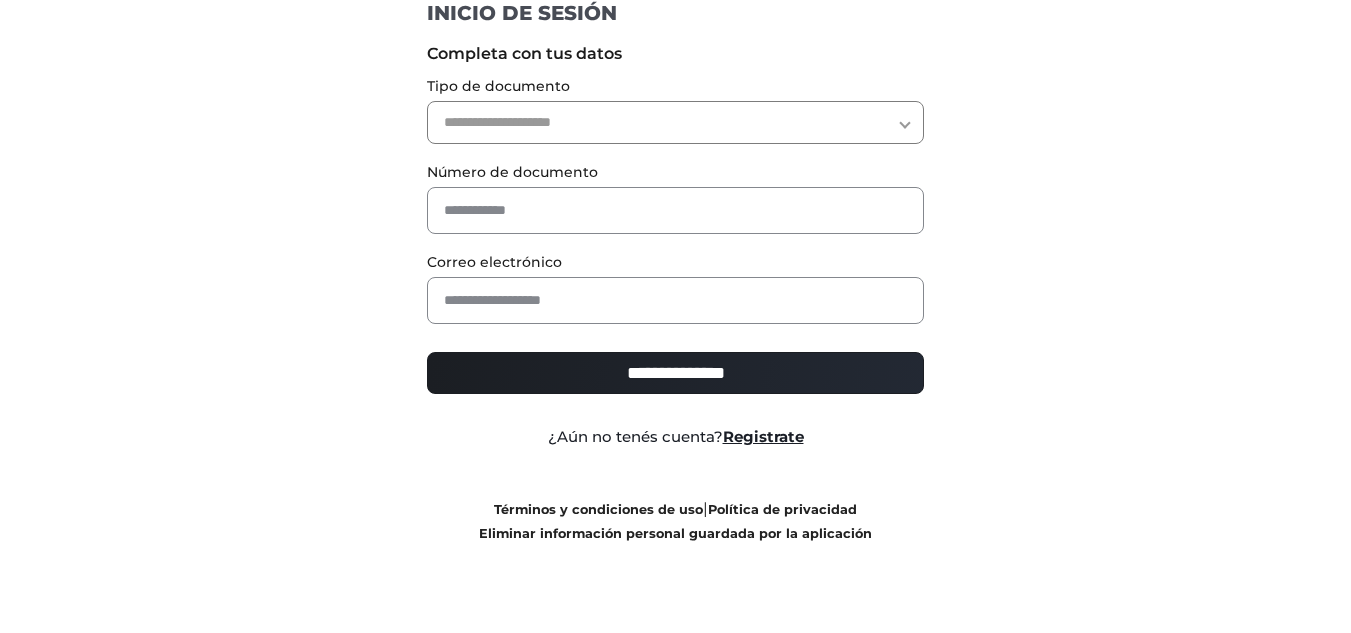 scroll, scrollTop: 0, scrollLeft: 0, axis: both 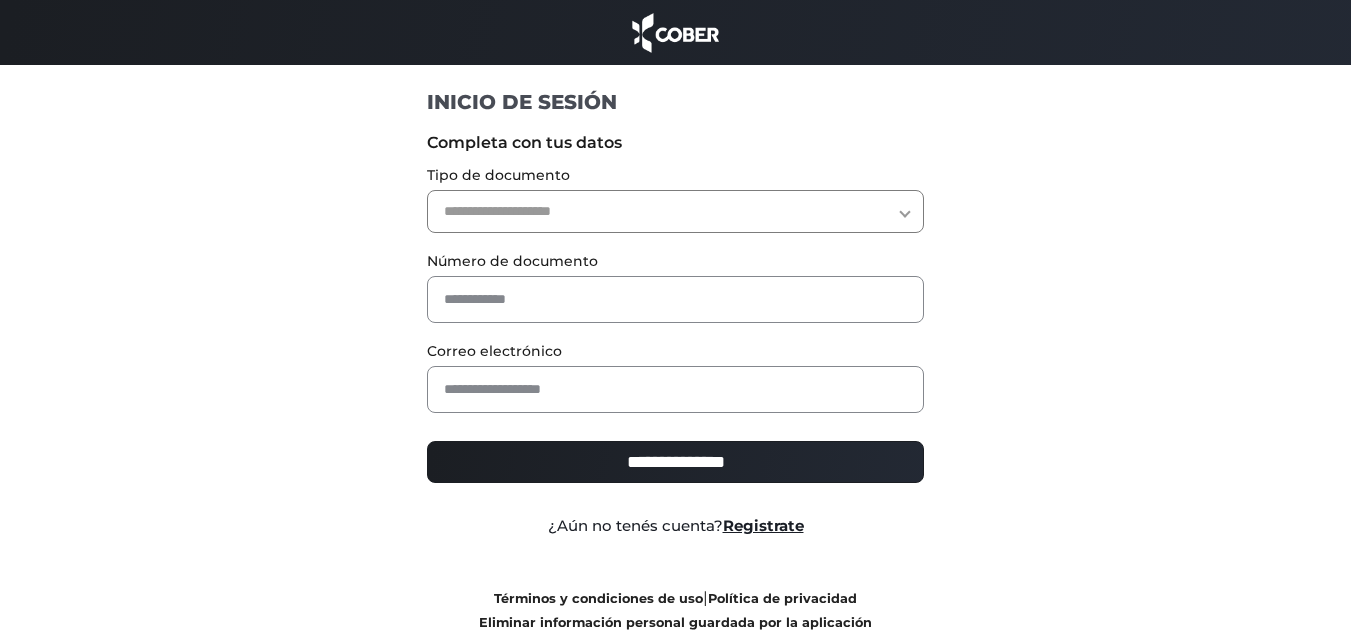 click on "**********" at bounding box center (675, 211) 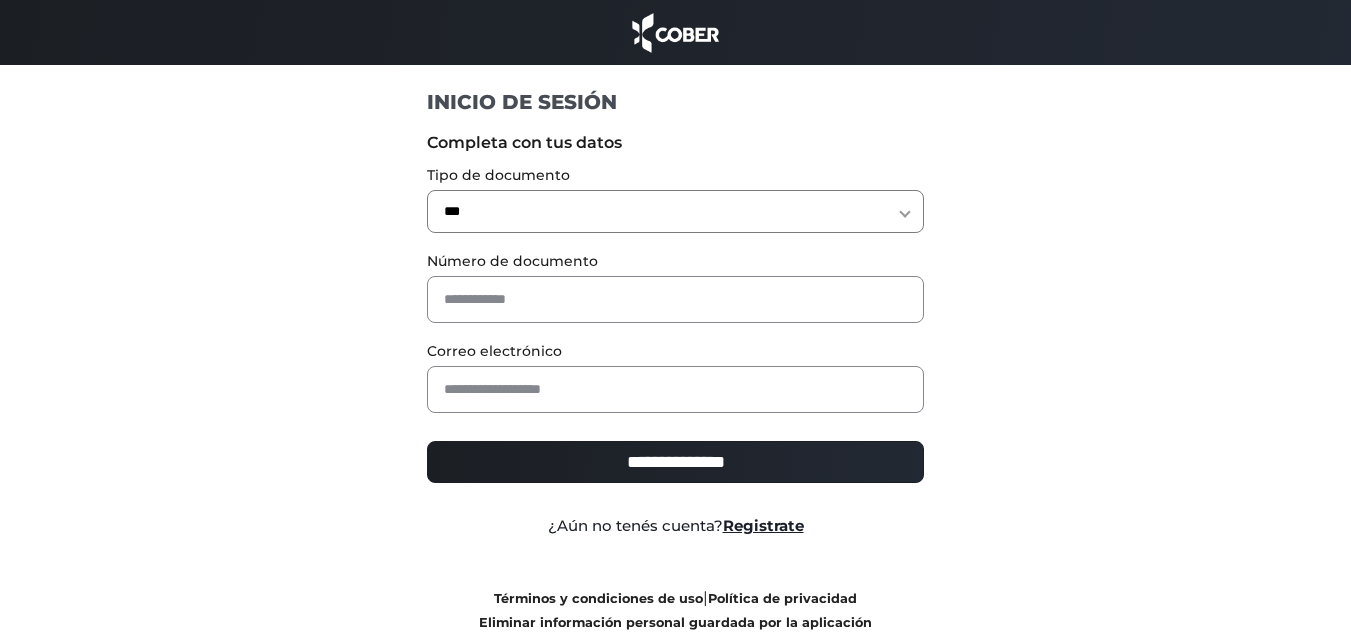 click on "**********" at bounding box center [675, 211] 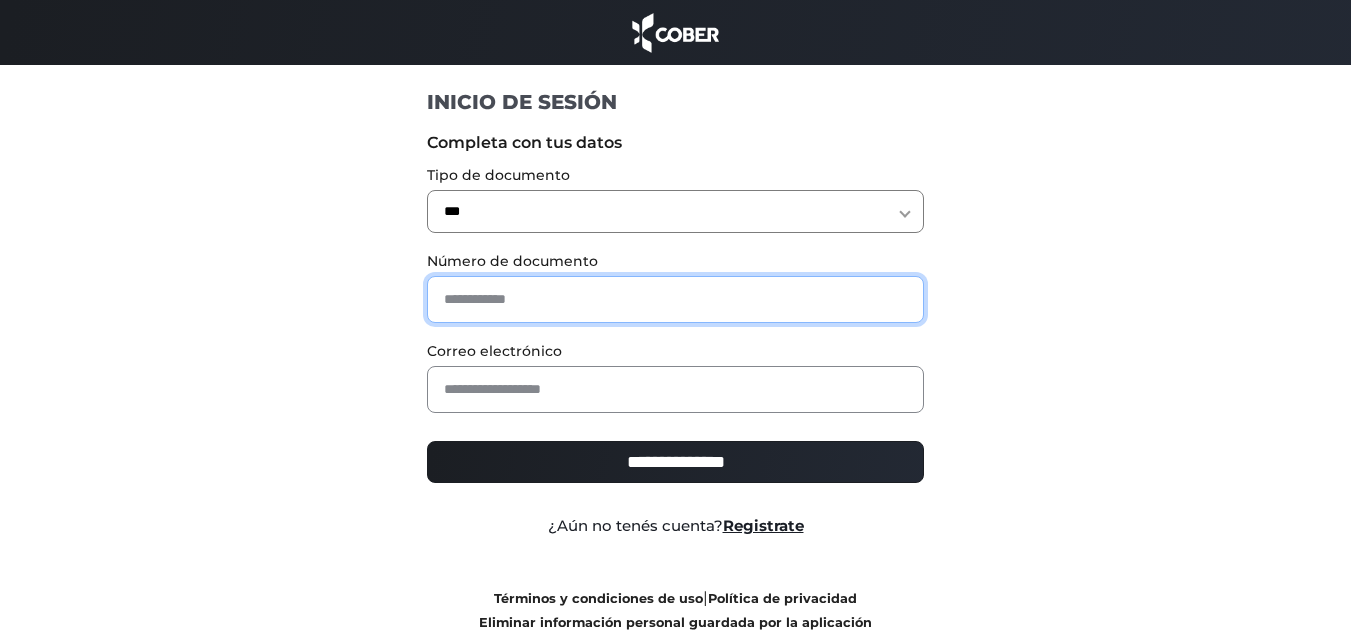 click at bounding box center (675, 299) 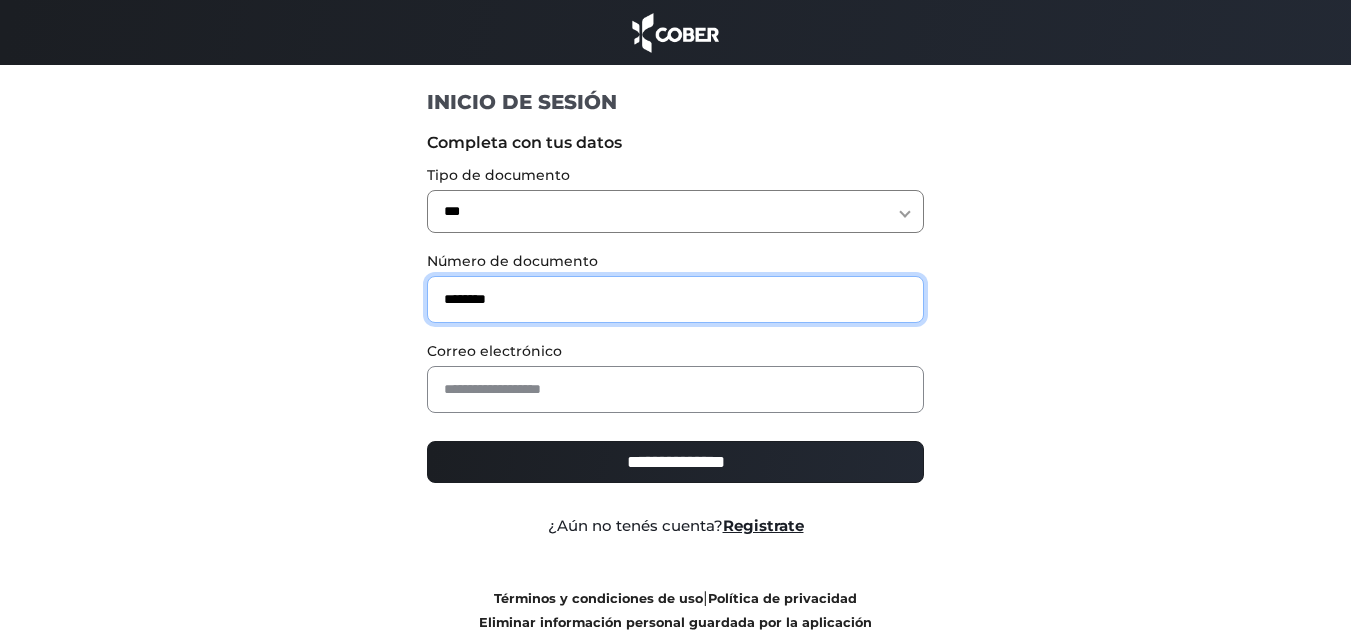 type on "********" 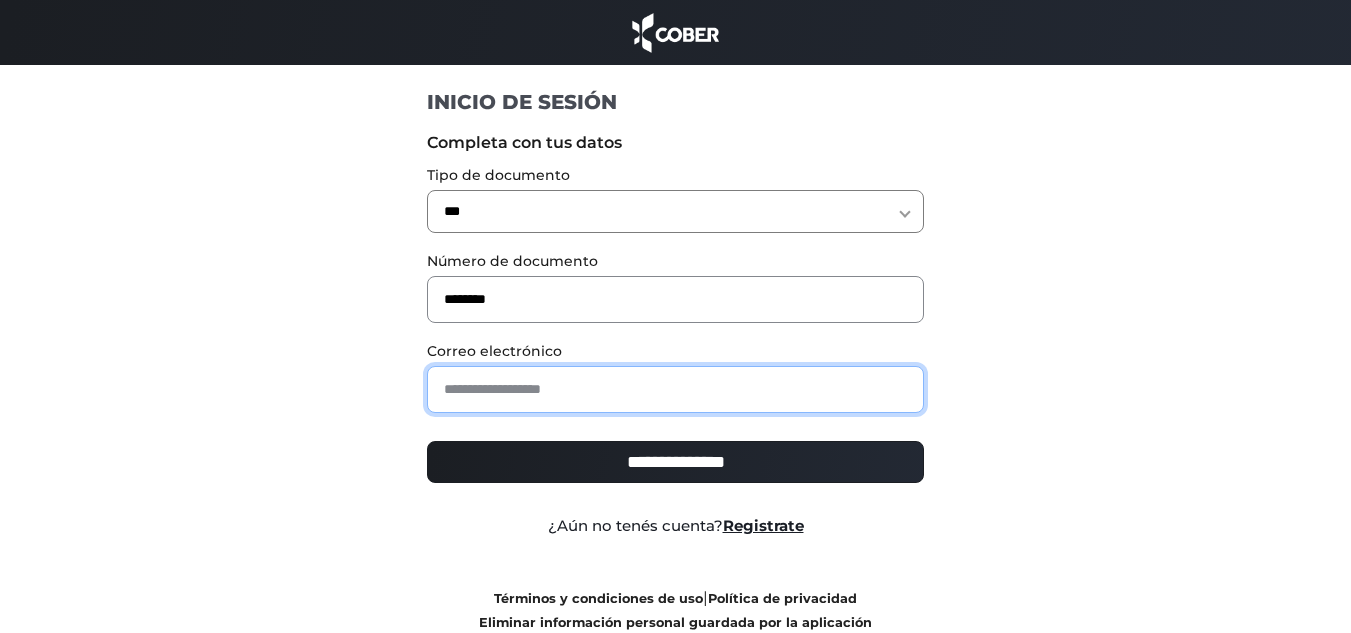 click at bounding box center (675, 389) 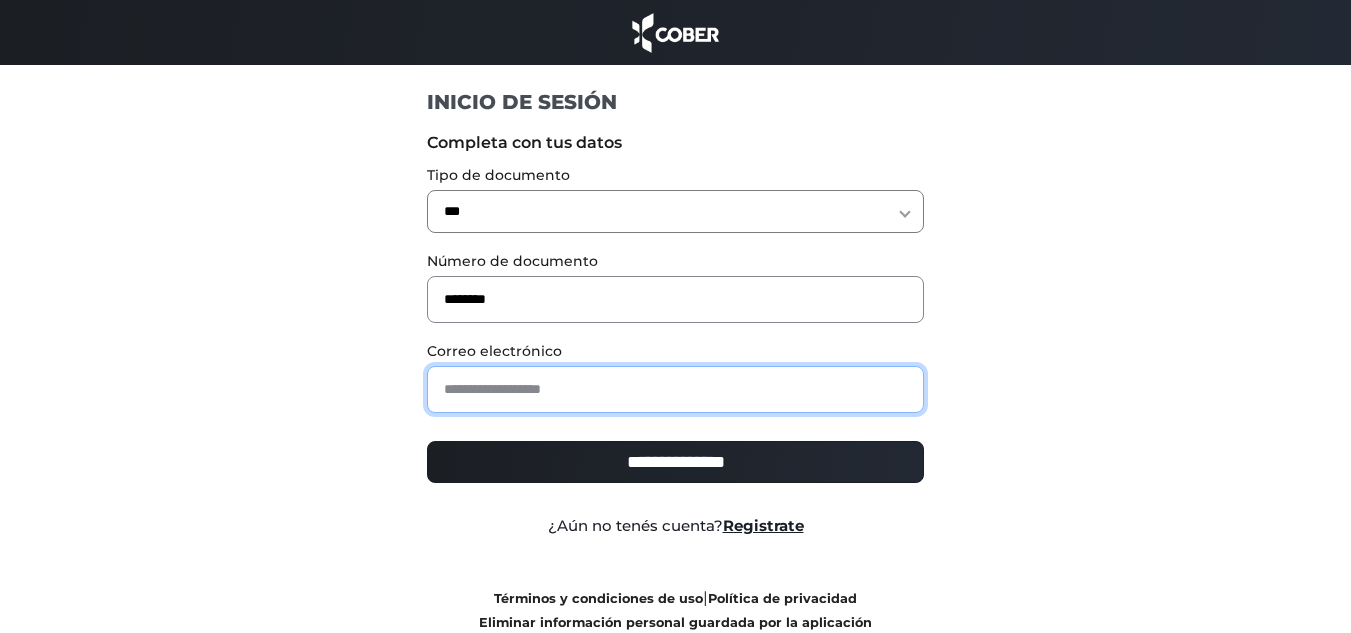 type on "**********" 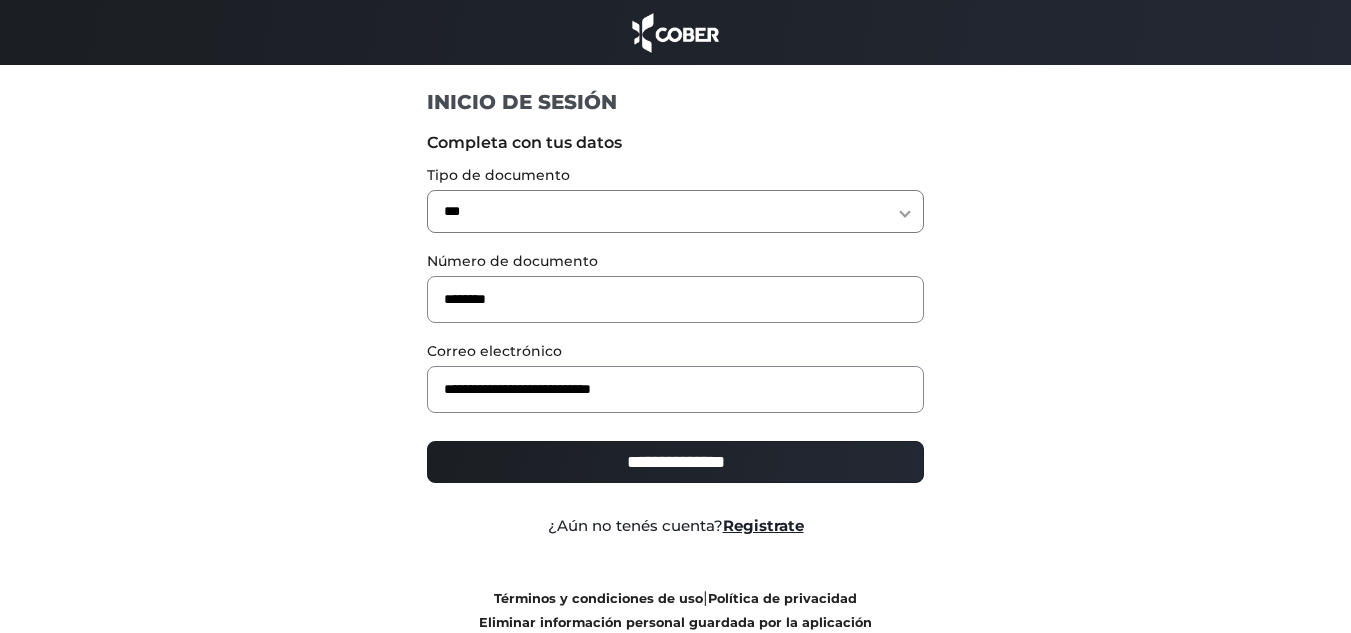 click on "**********" at bounding box center (675, 462) 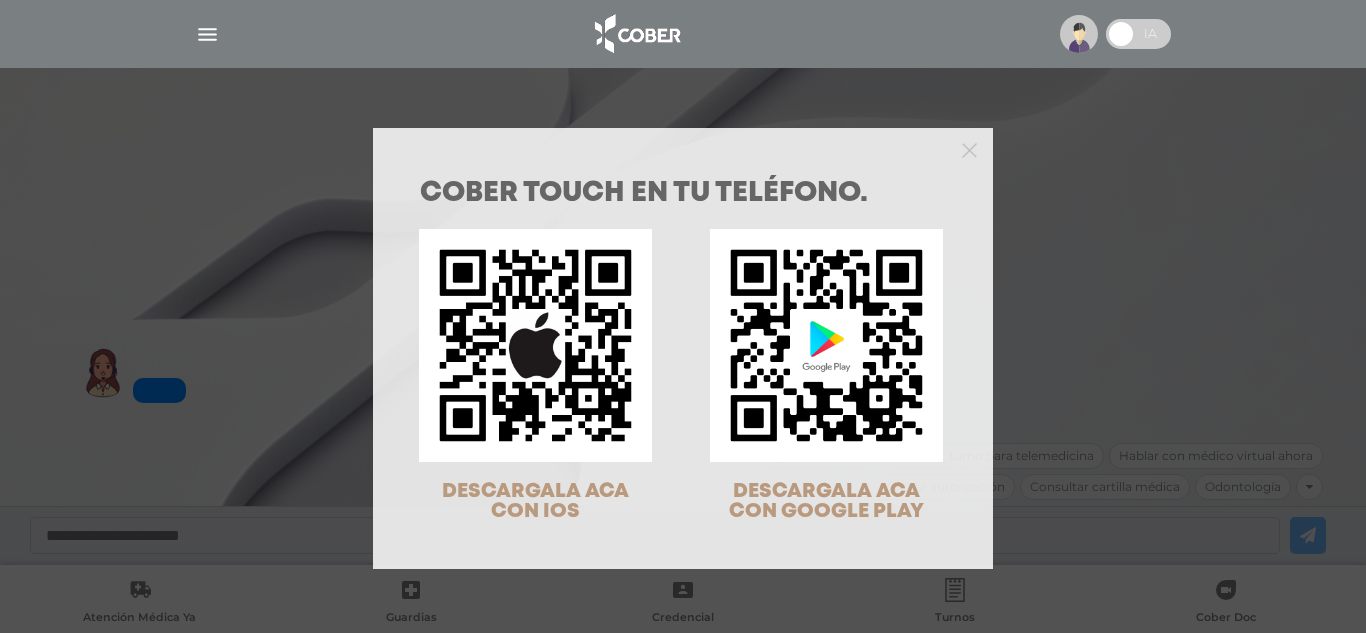 scroll, scrollTop: 0, scrollLeft: 0, axis: both 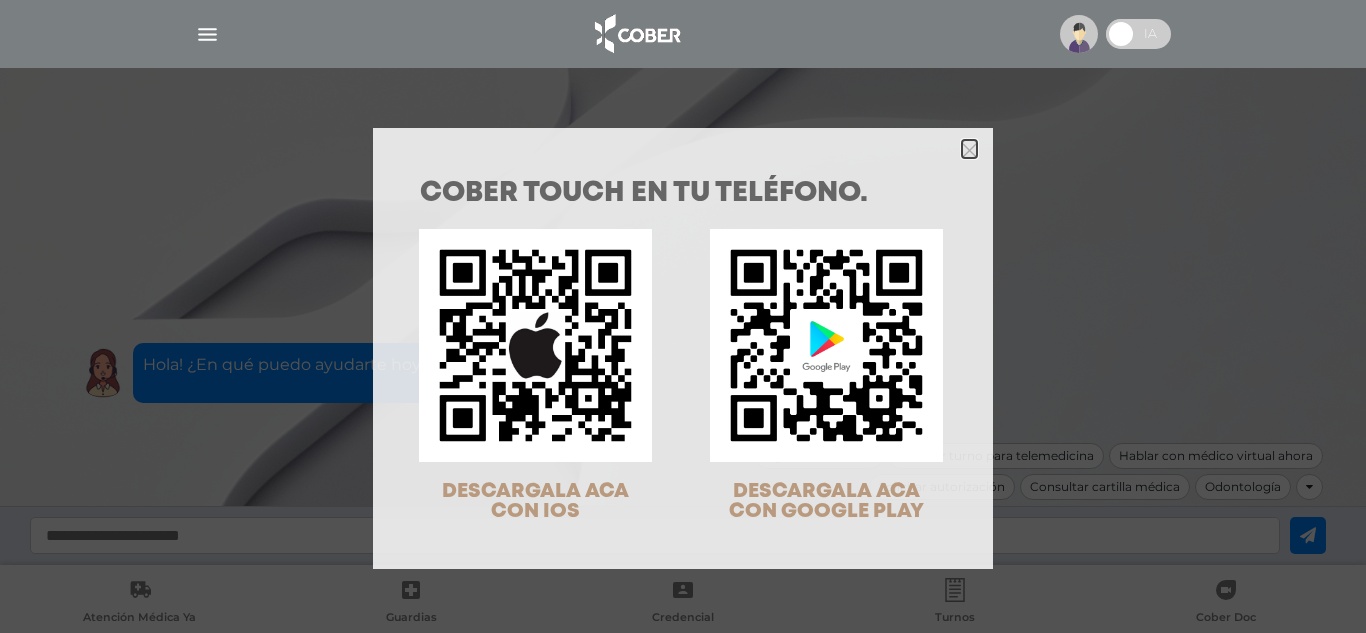 click 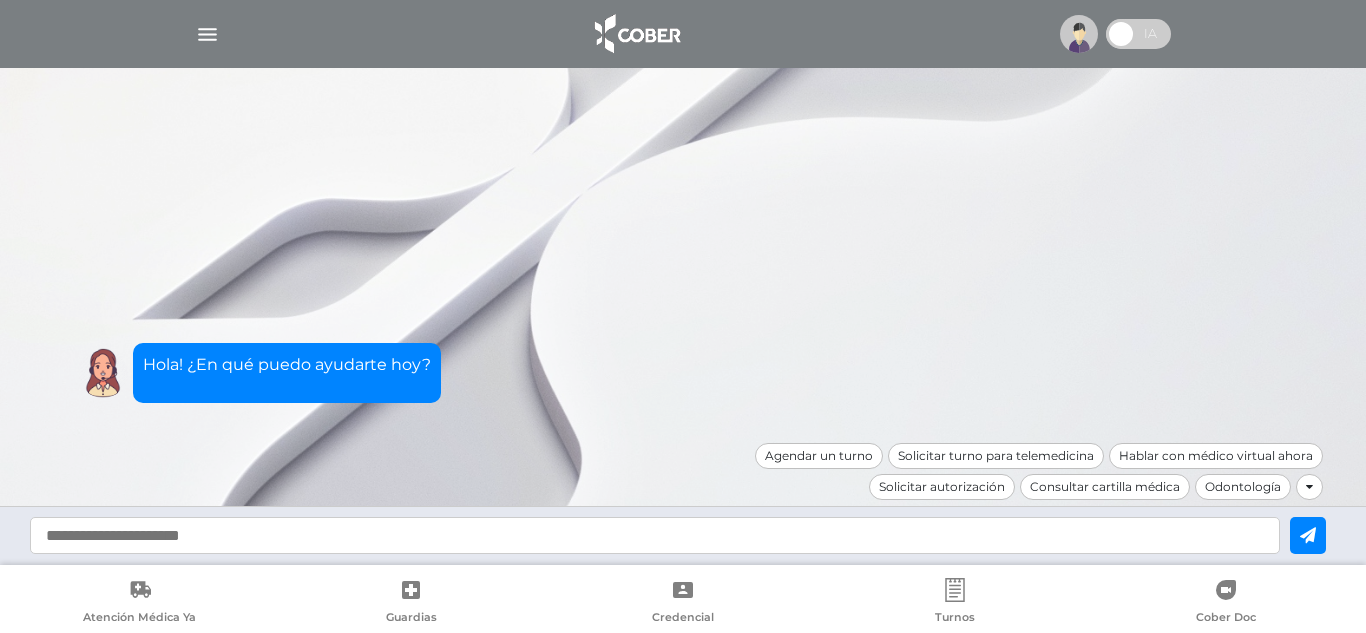 click at bounding box center (207, 34) 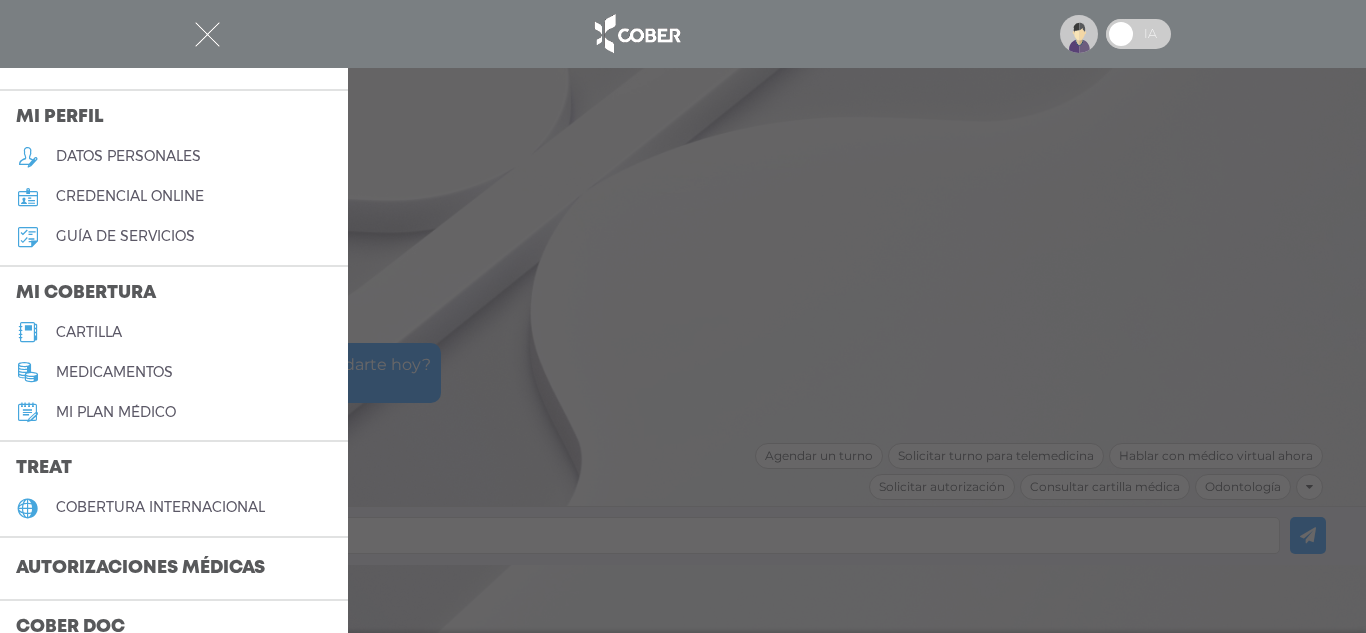 scroll, scrollTop: 0, scrollLeft: 0, axis: both 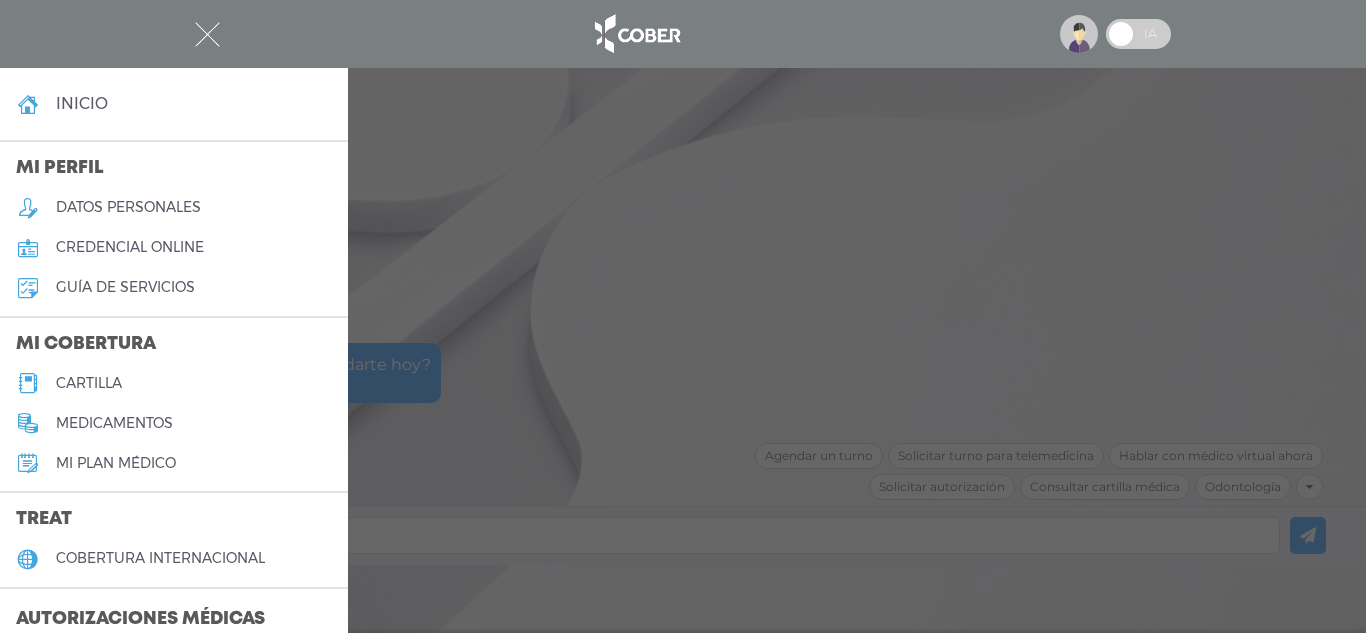 click on "inicio" at bounding box center [82, 103] 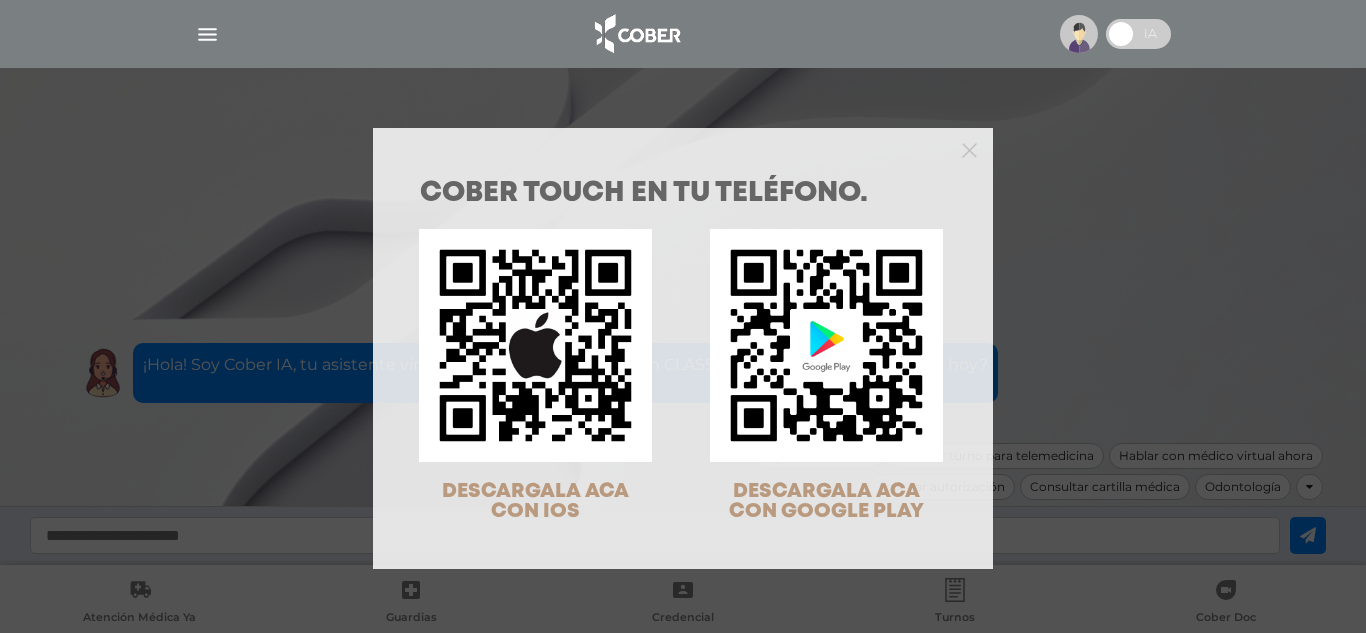 scroll, scrollTop: 0, scrollLeft: 0, axis: both 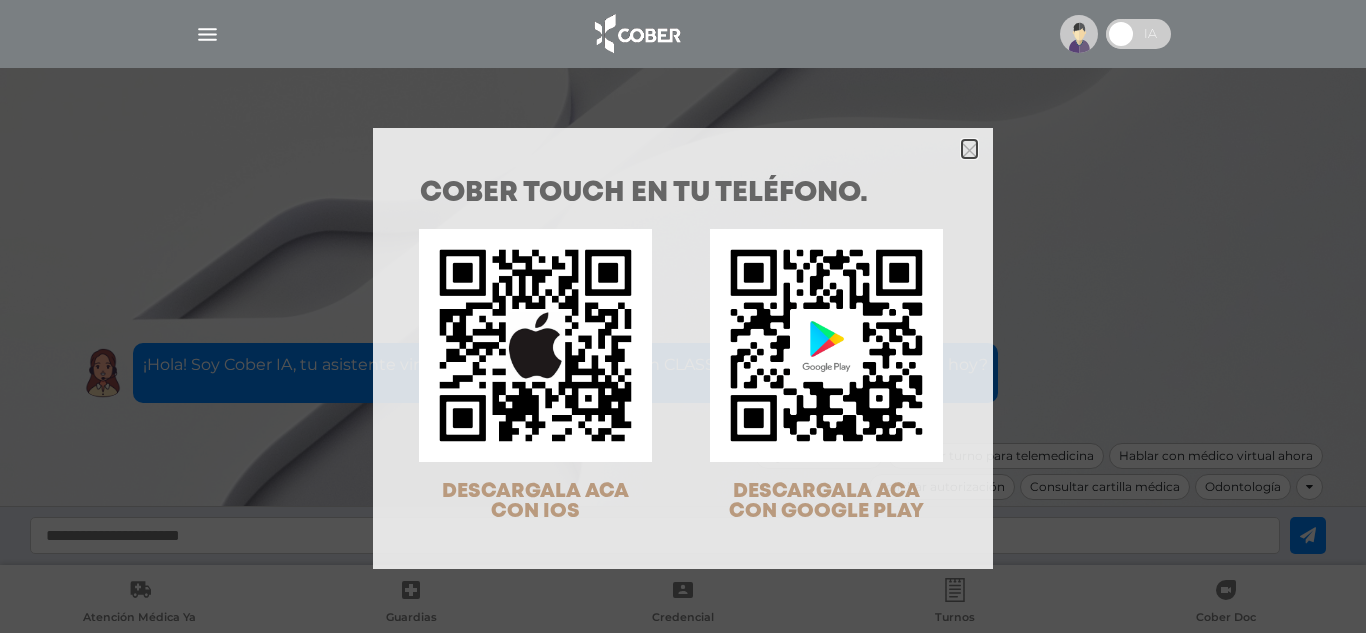 click 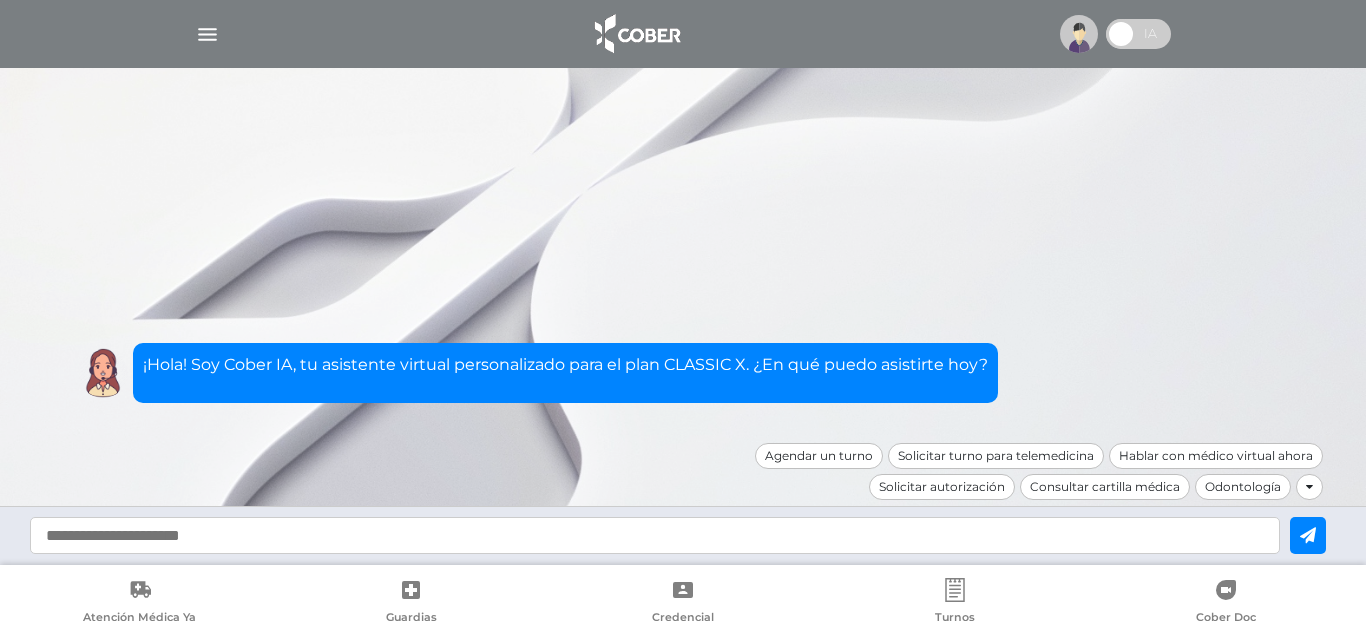 click at bounding box center (207, 34) 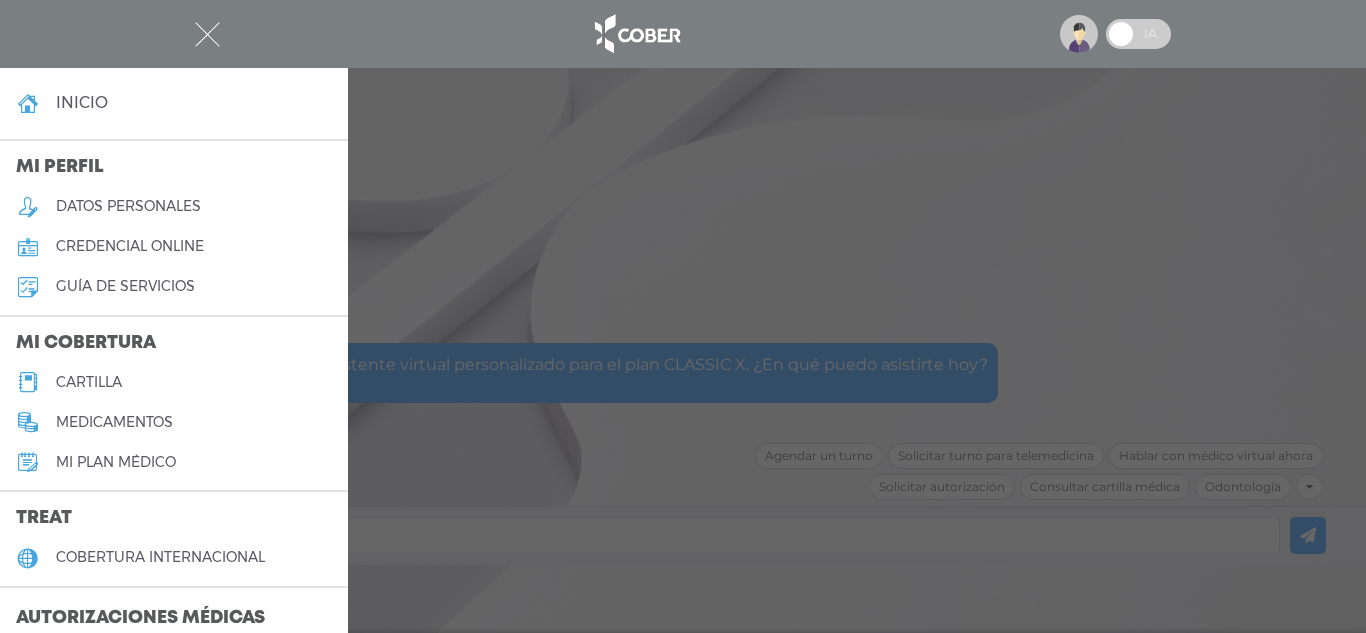 scroll, scrollTop: 0, scrollLeft: 0, axis: both 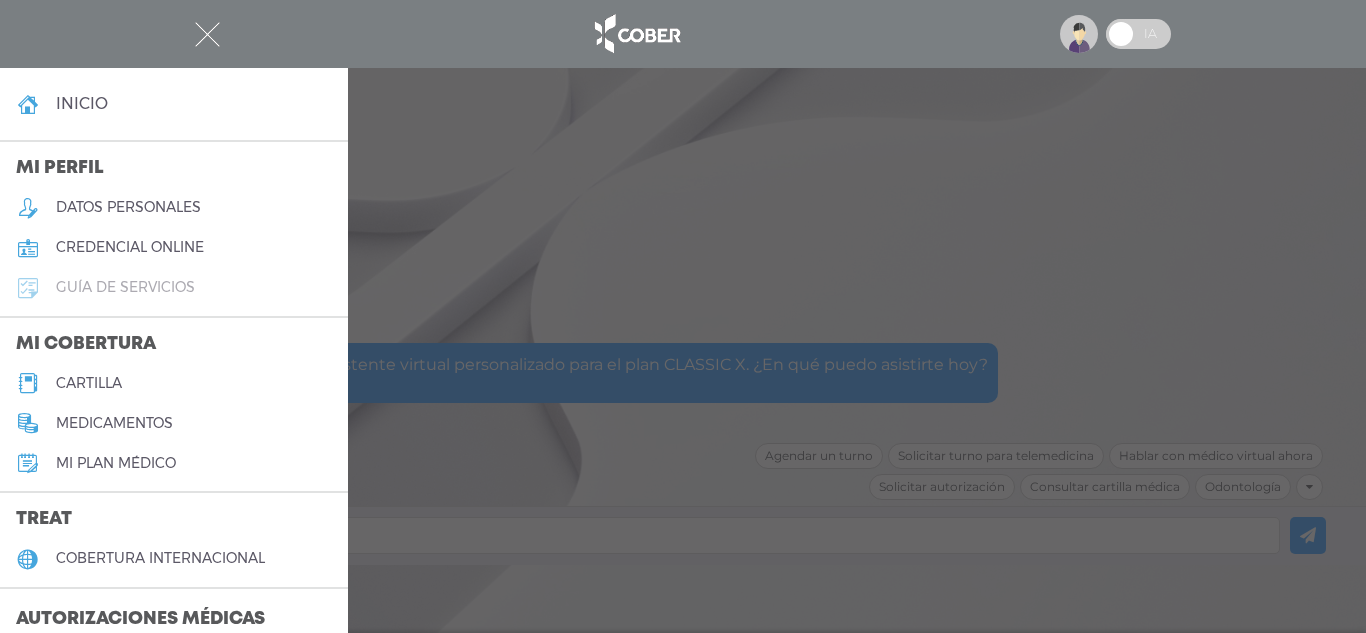 click on "guía de servicios" at bounding box center (125, 287) 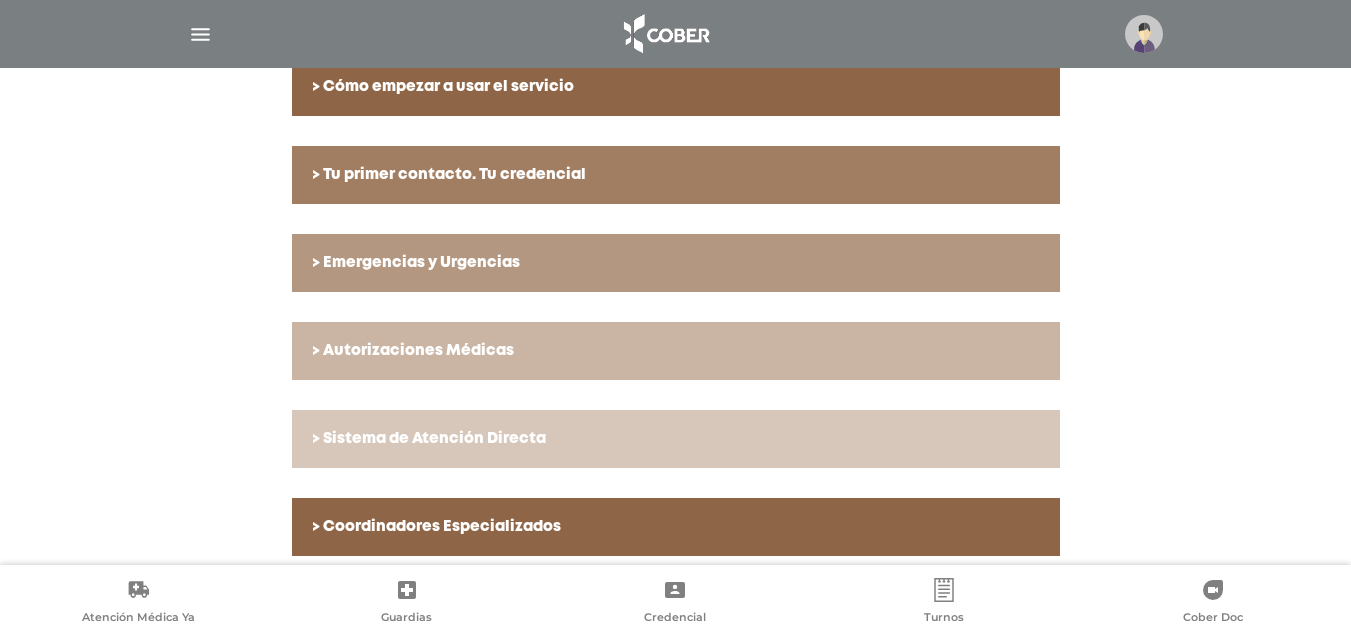 scroll, scrollTop: 500, scrollLeft: 0, axis: vertical 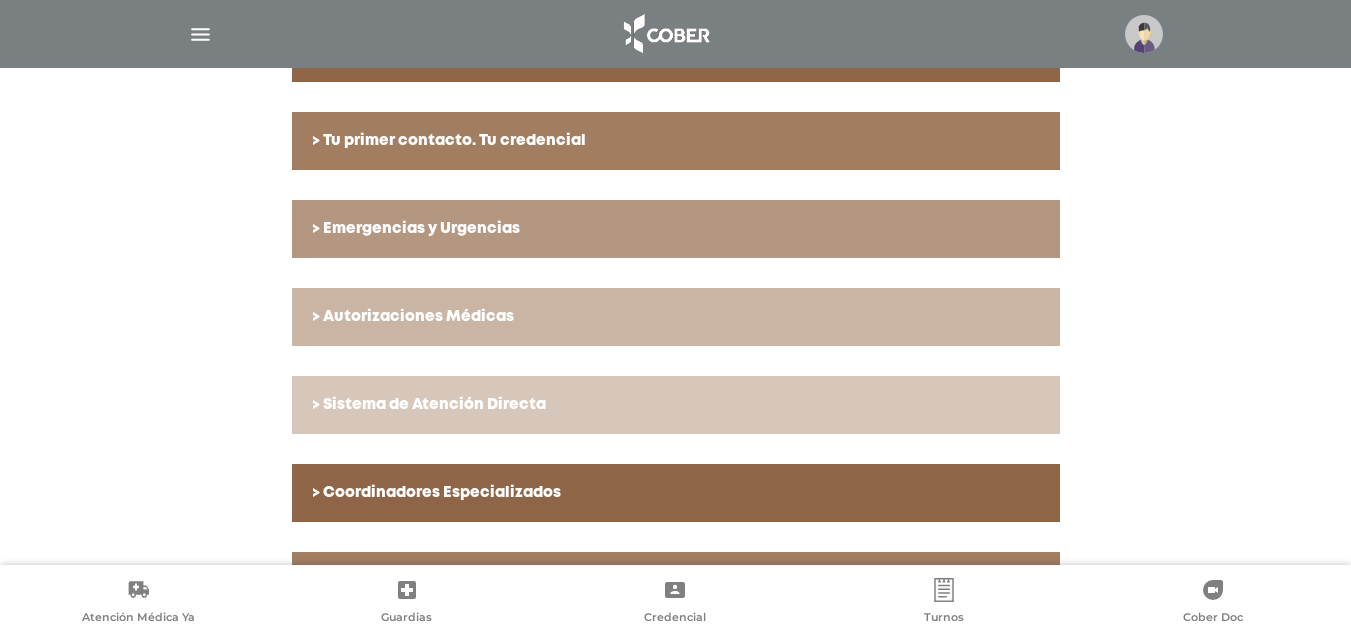 click on "> Autorizaciones Médicas" at bounding box center [676, 317] 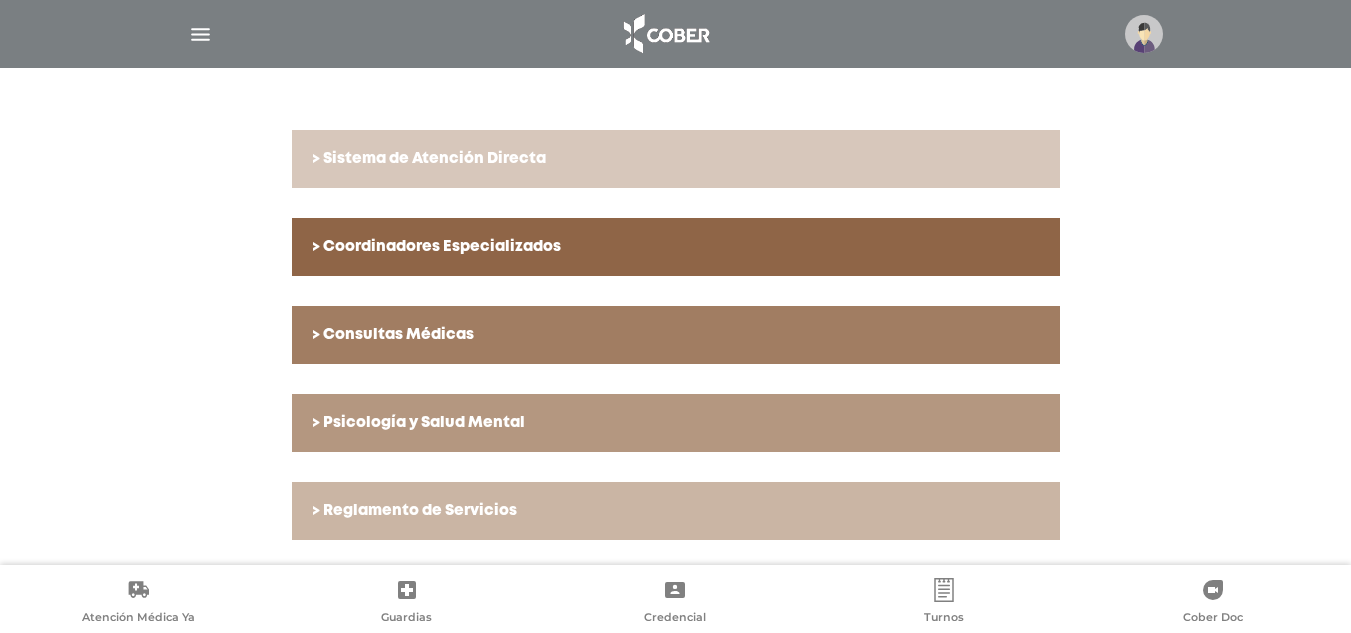 scroll, scrollTop: 1139, scrollLeft: 0, axis: vertical 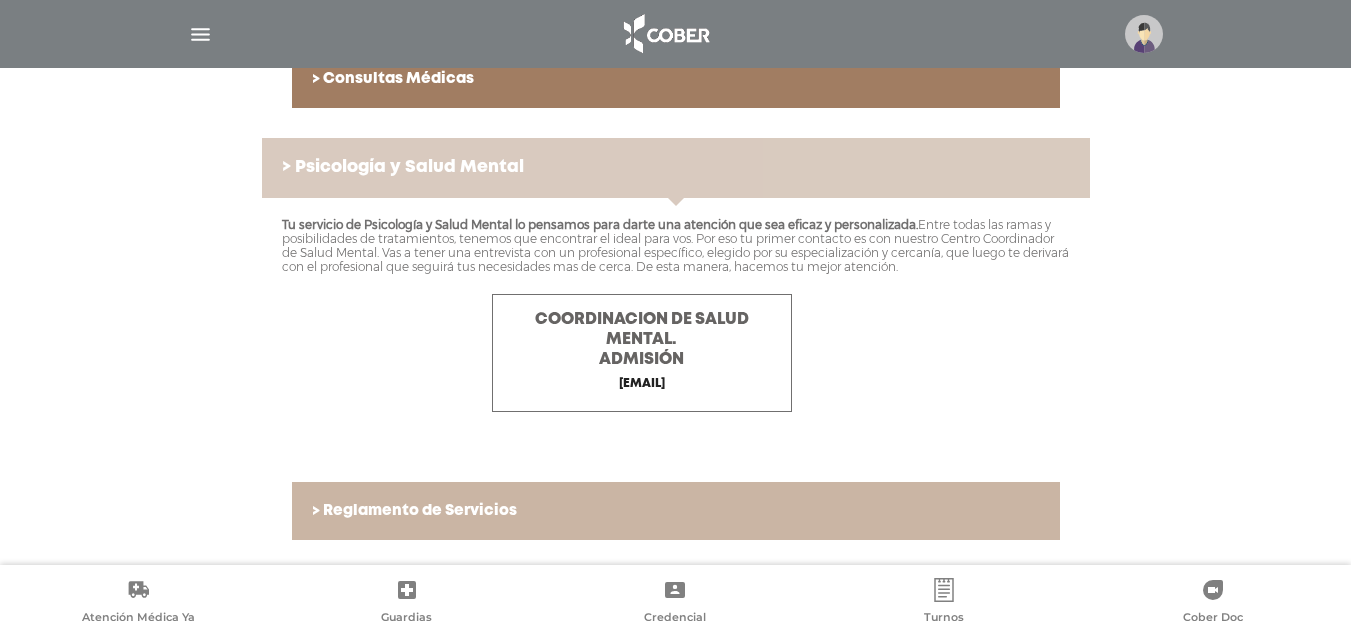 click on "> Psicología y Salud Mental" at bounding box center (676, 168) 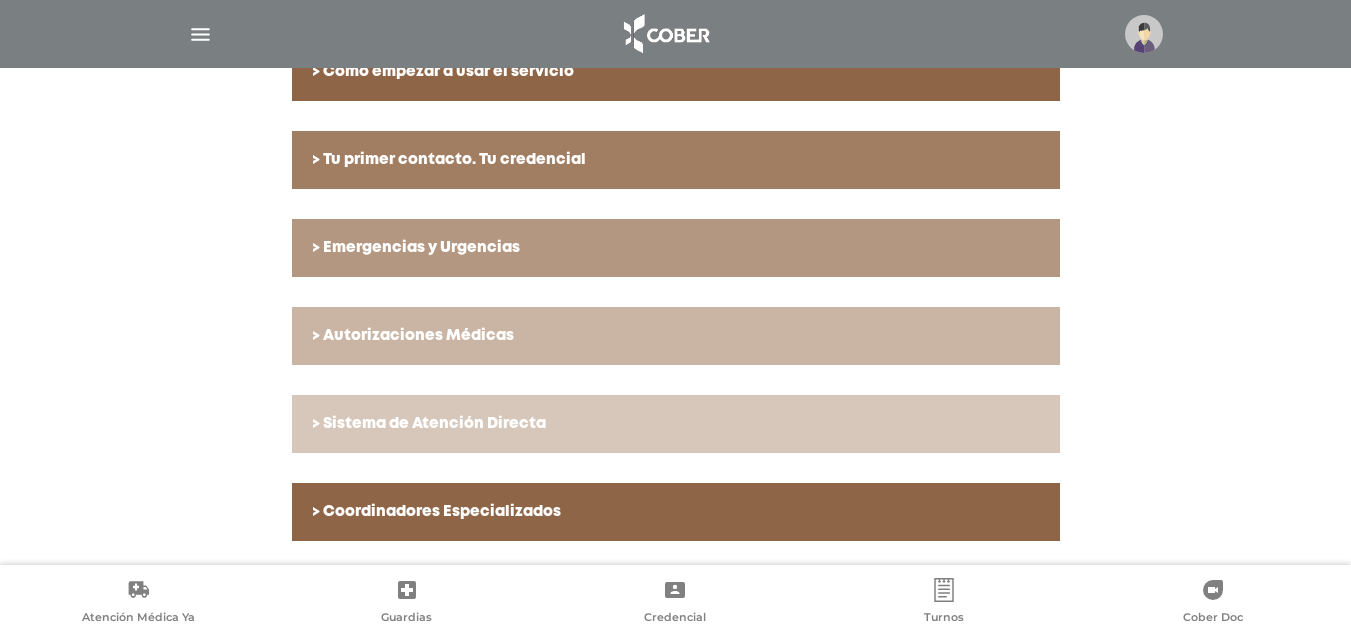 scroll, scrollTop: 446, scrollLeft: 0, axis: vertical 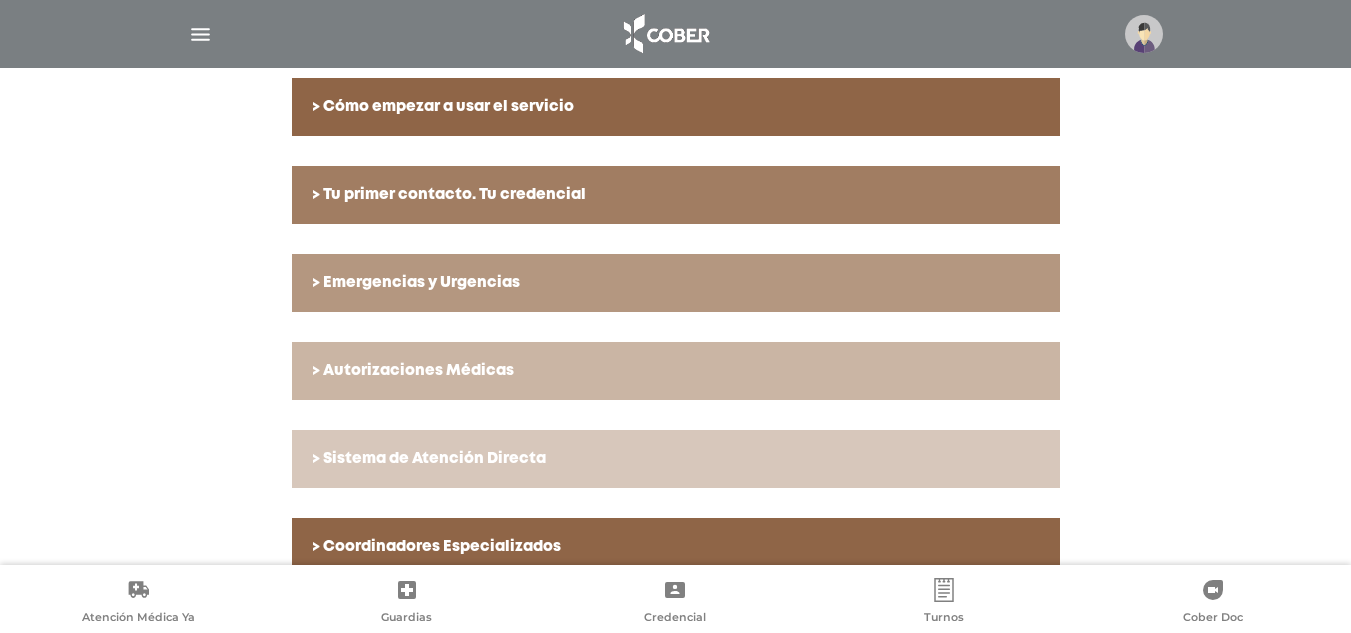 click on "> Tu primer contacto. Tu credencial" at bounding box center [676, 195] 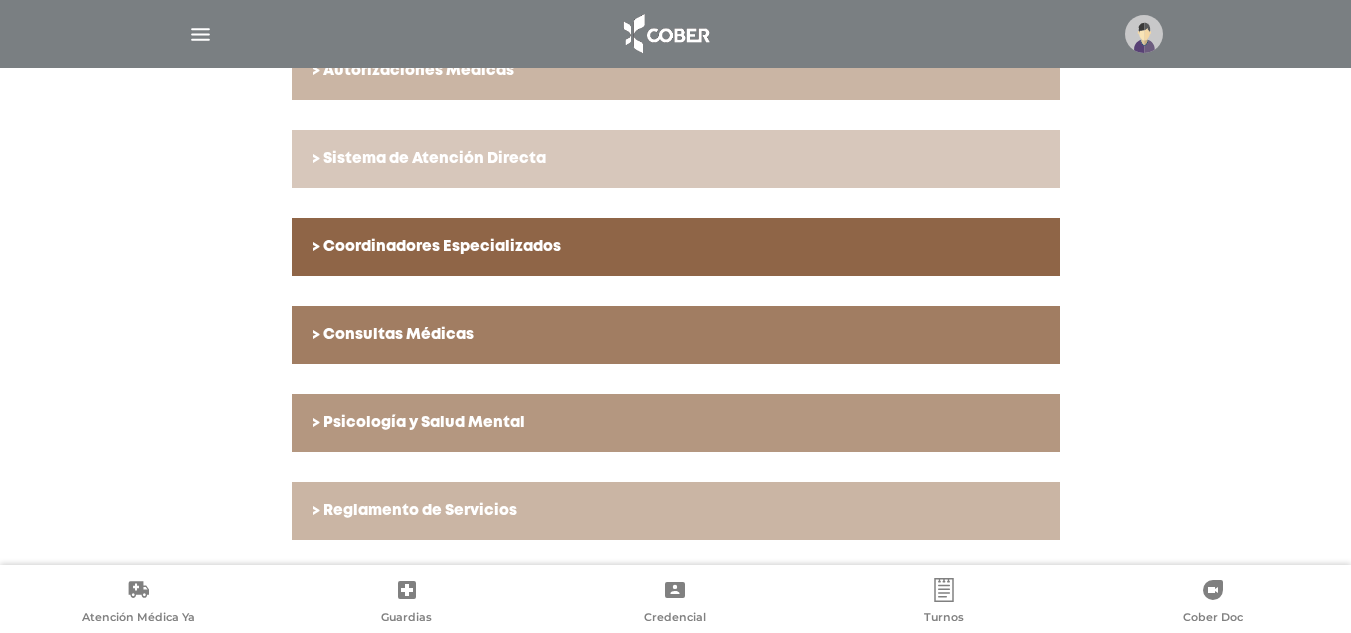 scroll, scrollTop: 704, scrollLeft: 0, axis: vertical 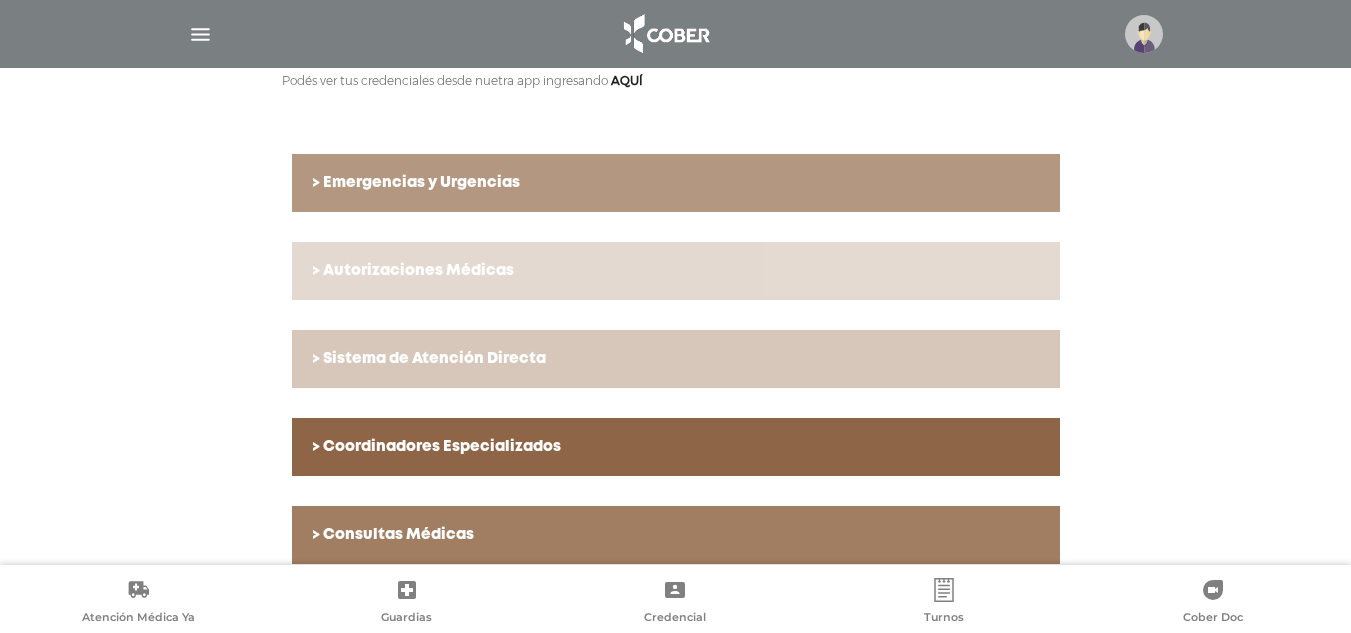 click on "> Autorizaciones Médicas" at bounding box center (676, 271) 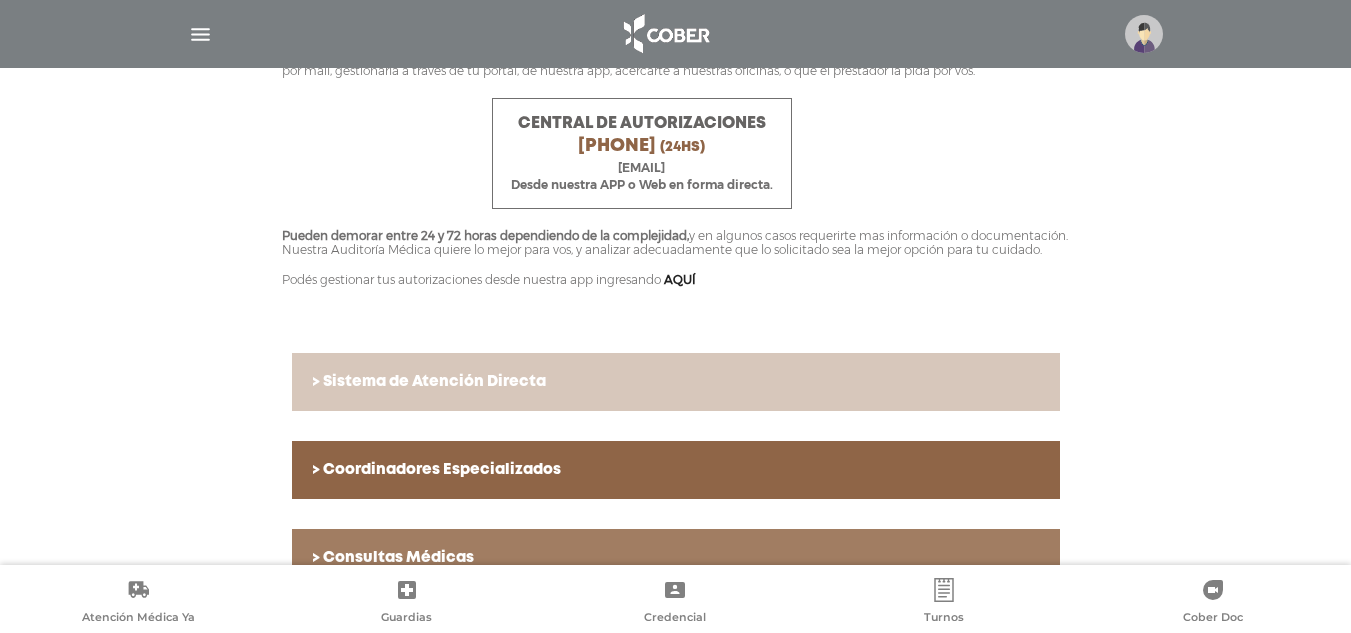 scroll, scrollTop: 904, scrollLeft: 0, axis: vertical 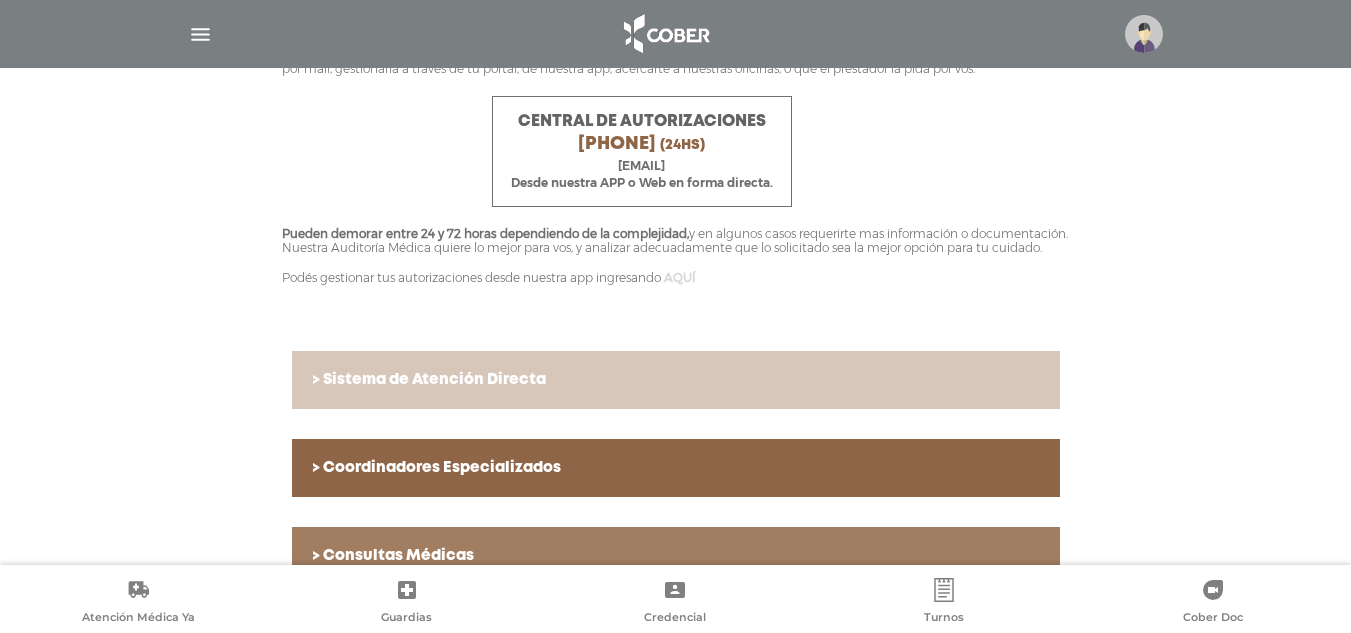 click on "AQUÍ" at bounding box center [680, 277] 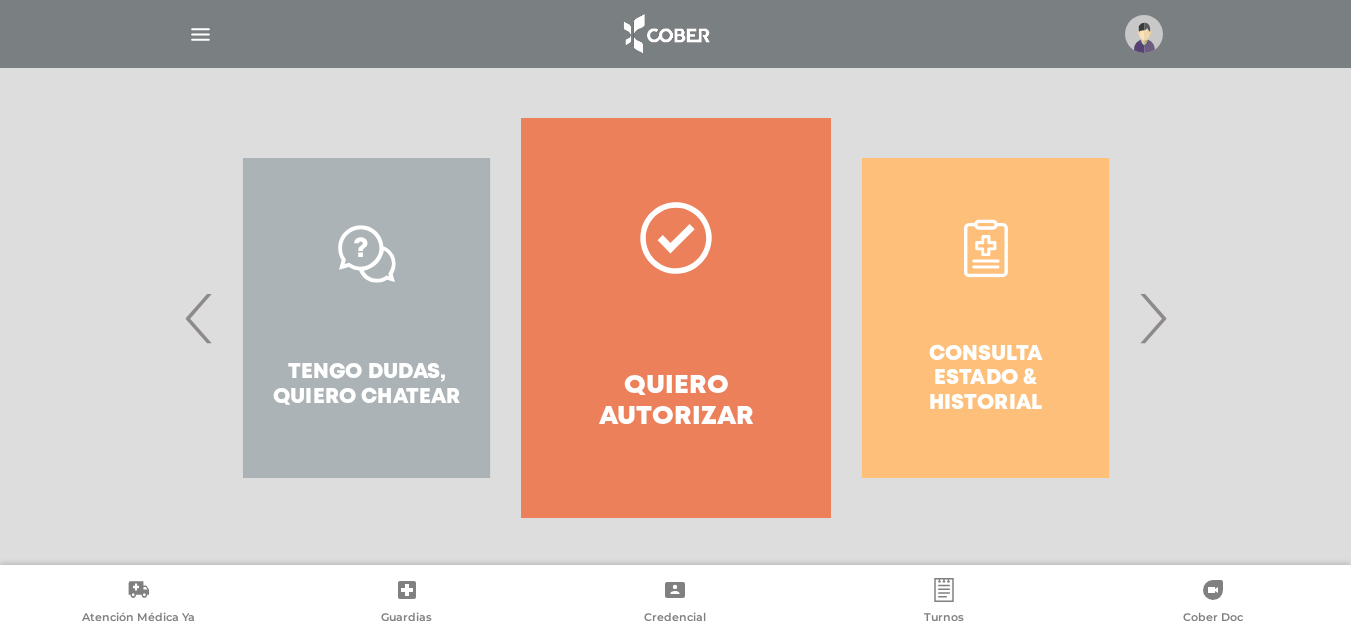 scroll, scrollTop: 371, scrollLeft: 0, axis: vertical 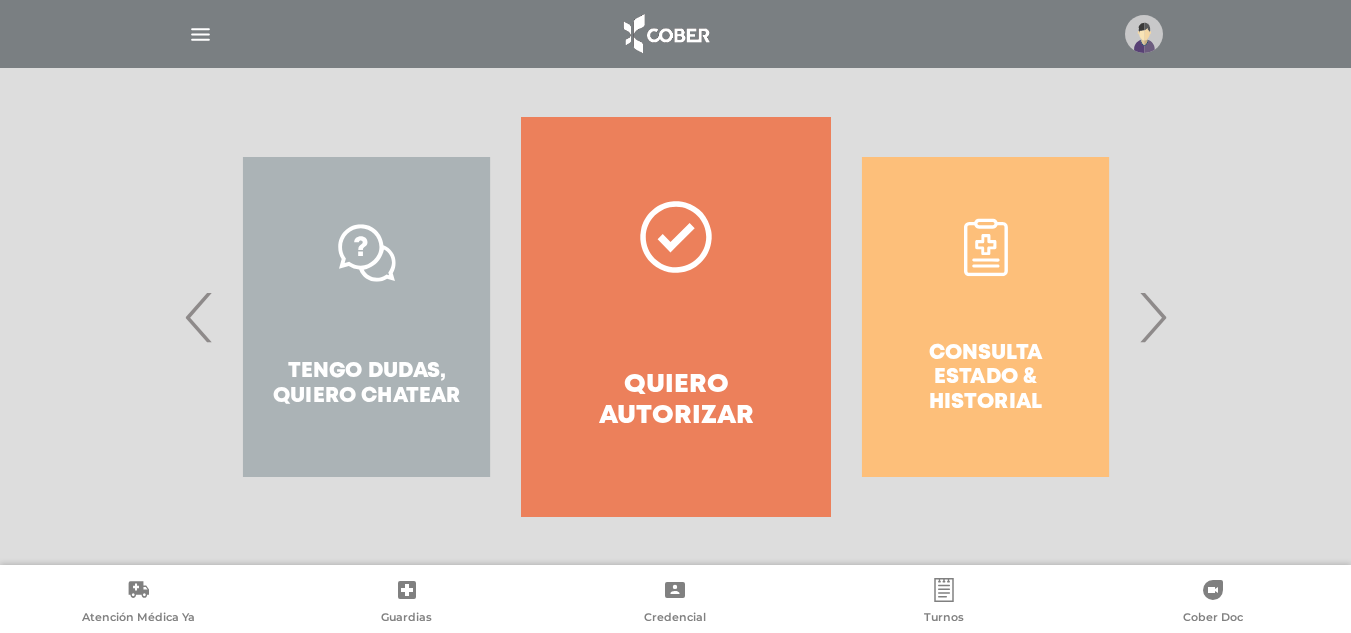 click on "Consulta estado & historial" at bounding box center (985, 317) 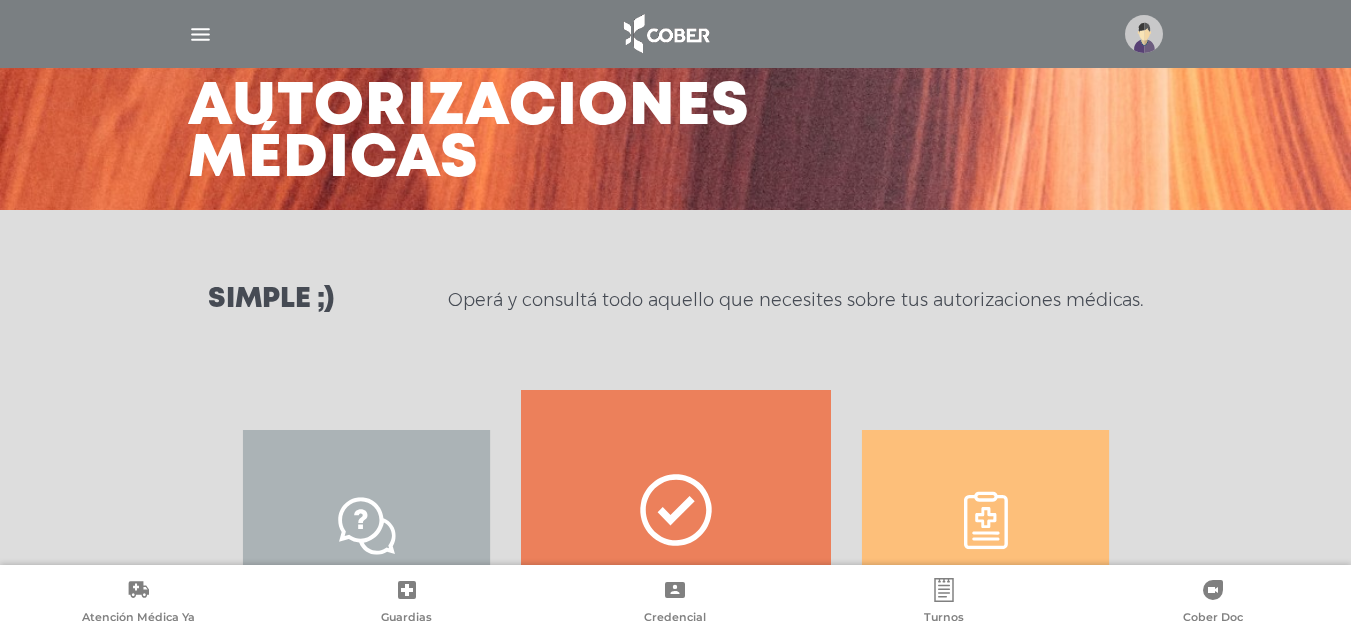scroll, scrollTop: 300, scrollLeft: 0, axis: vertical 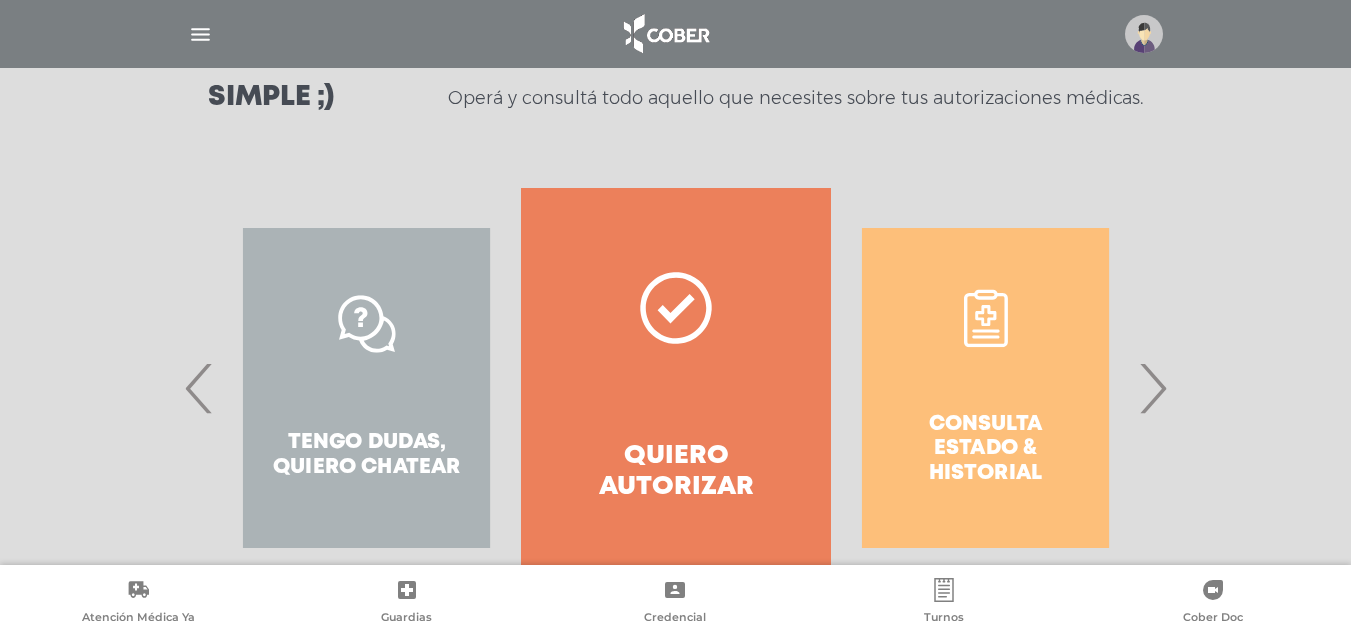 click on "›" at bounding box center [1152, 388] 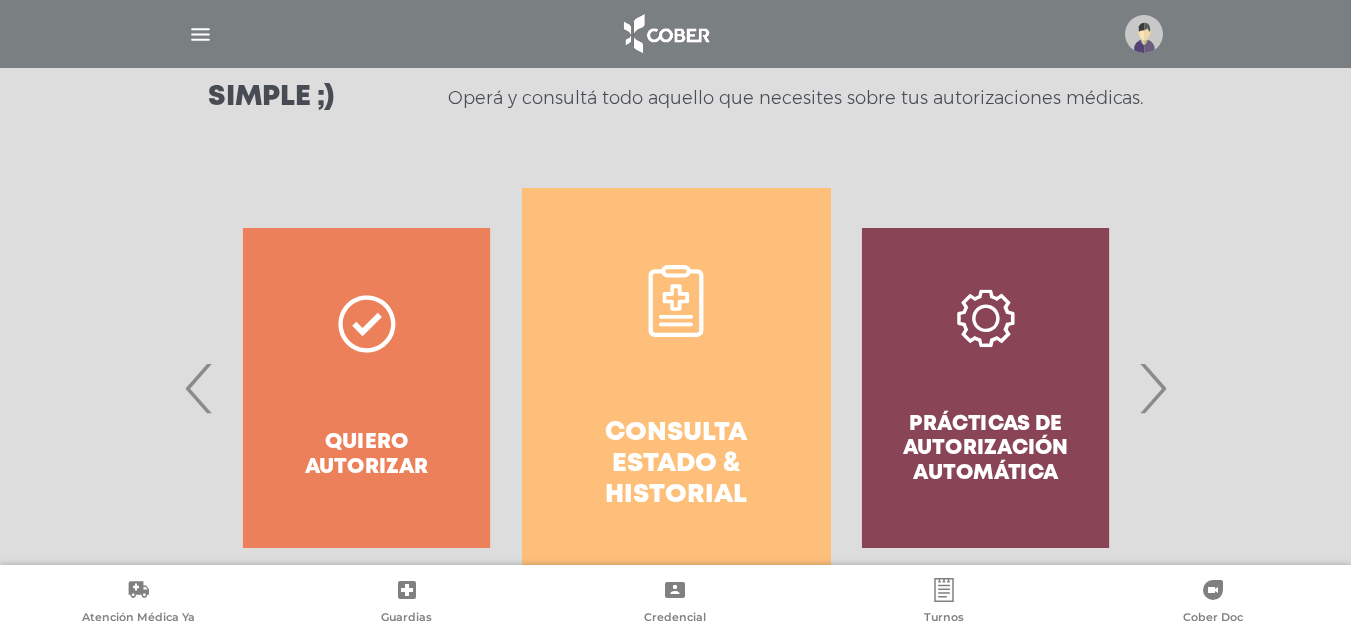 click on "Consulta estado & historial" at bounding box center [676, 465] 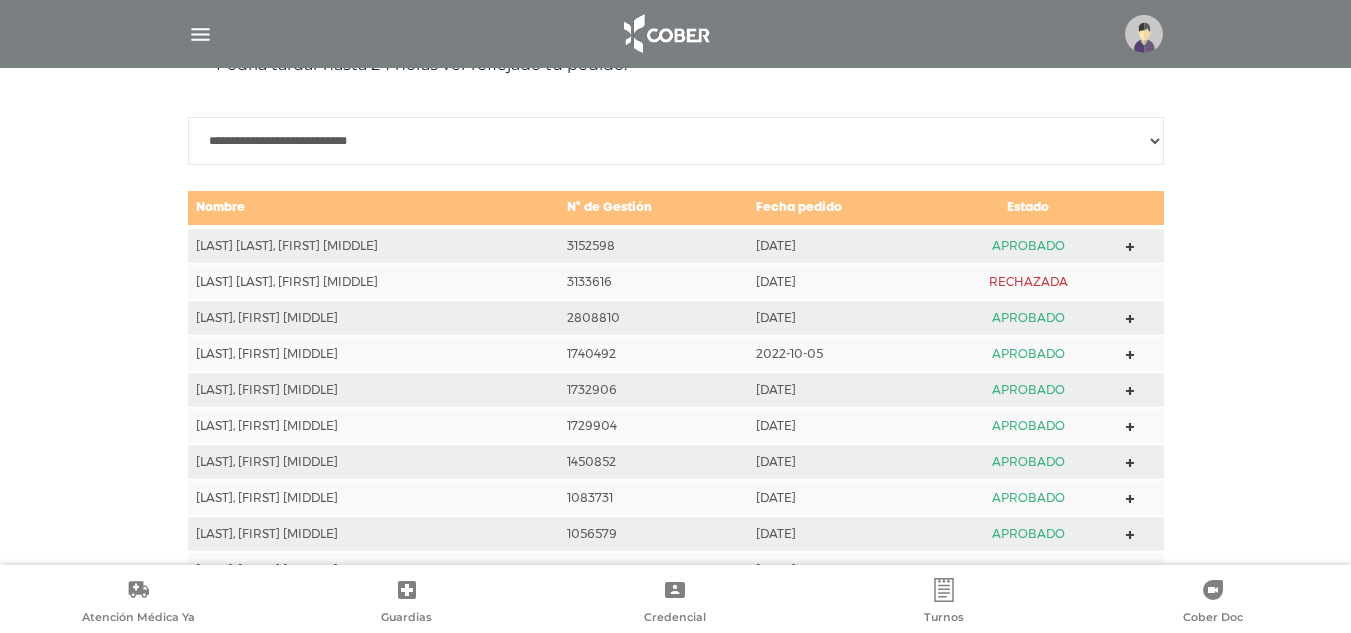scroll, scrollTop: 988, scrollLeft: 0, axis: vertical 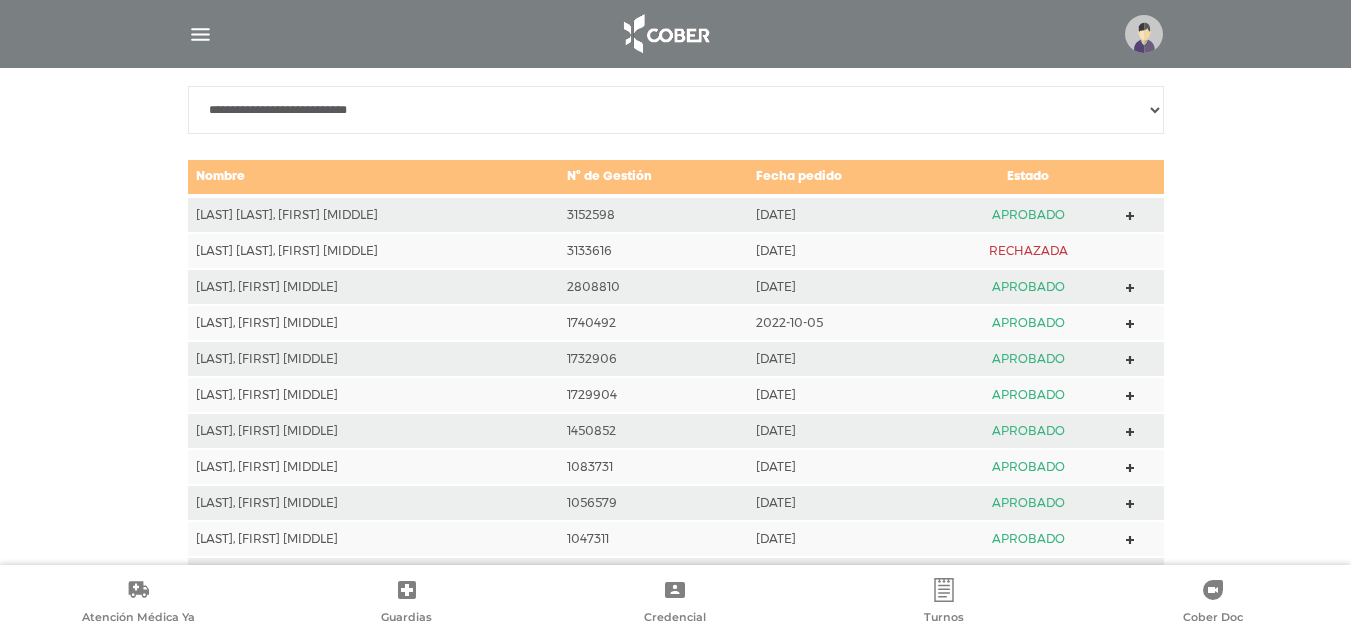 click 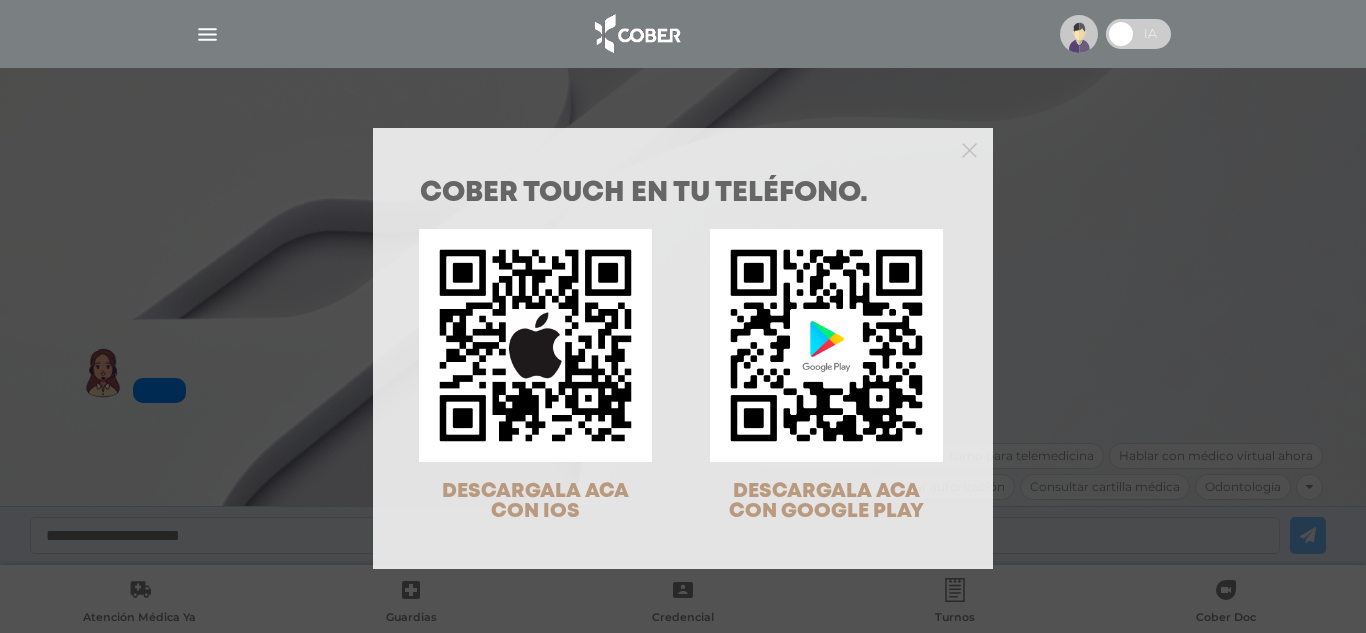 scroll, scrollTop: 0, scrollLeft: 0, axis: both 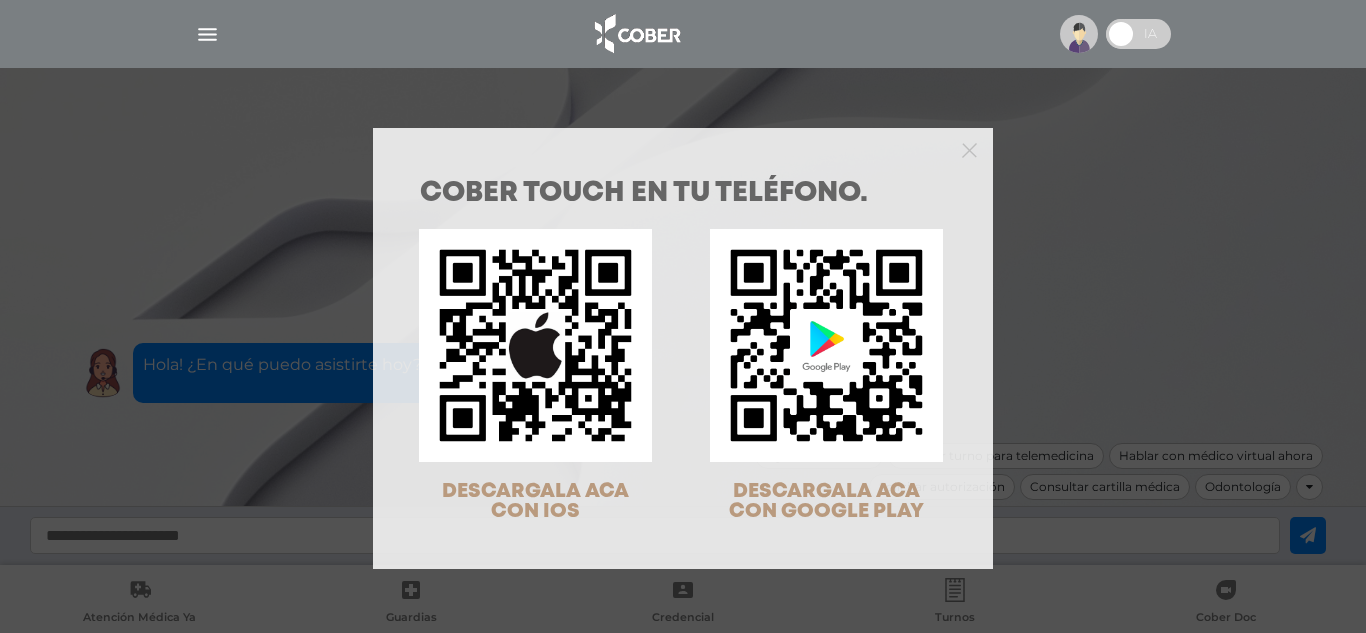 click on "COBER TOUCH en tu teléfono.
DESCARGALA ACA CON IOS
DESCARGALA ACA CON GOOGLE PLAY" at bounding box center [683, 316] 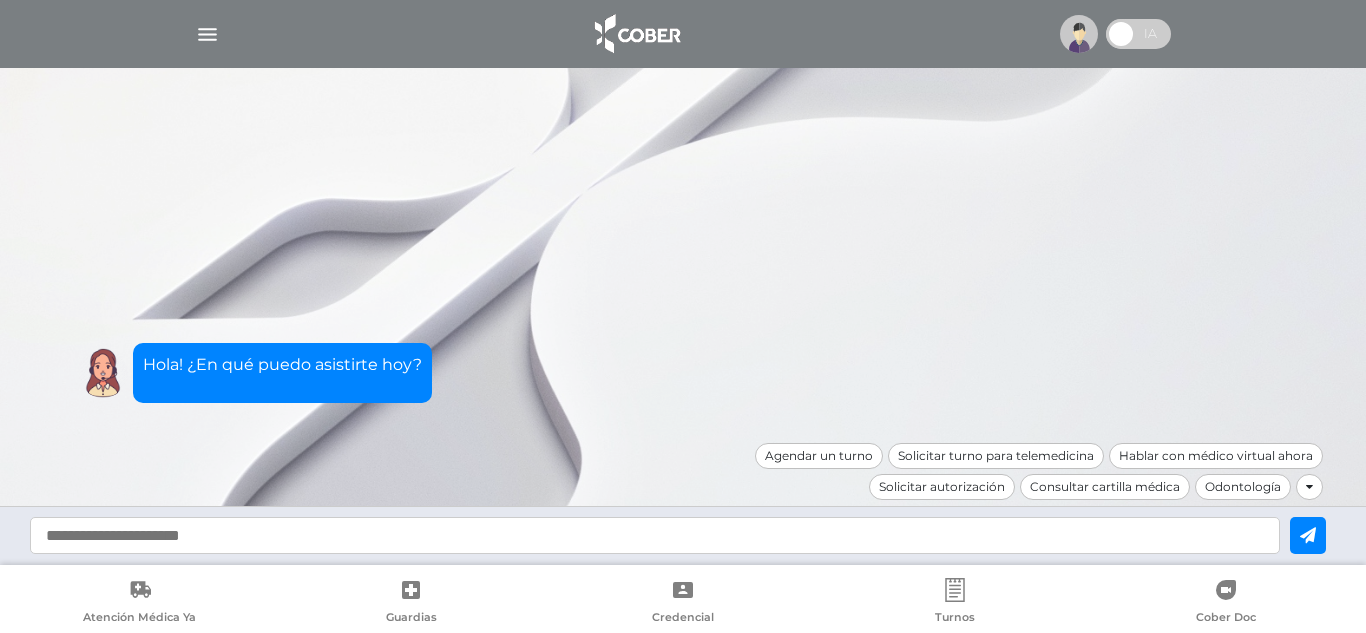 click at bounding box center (655, 535) 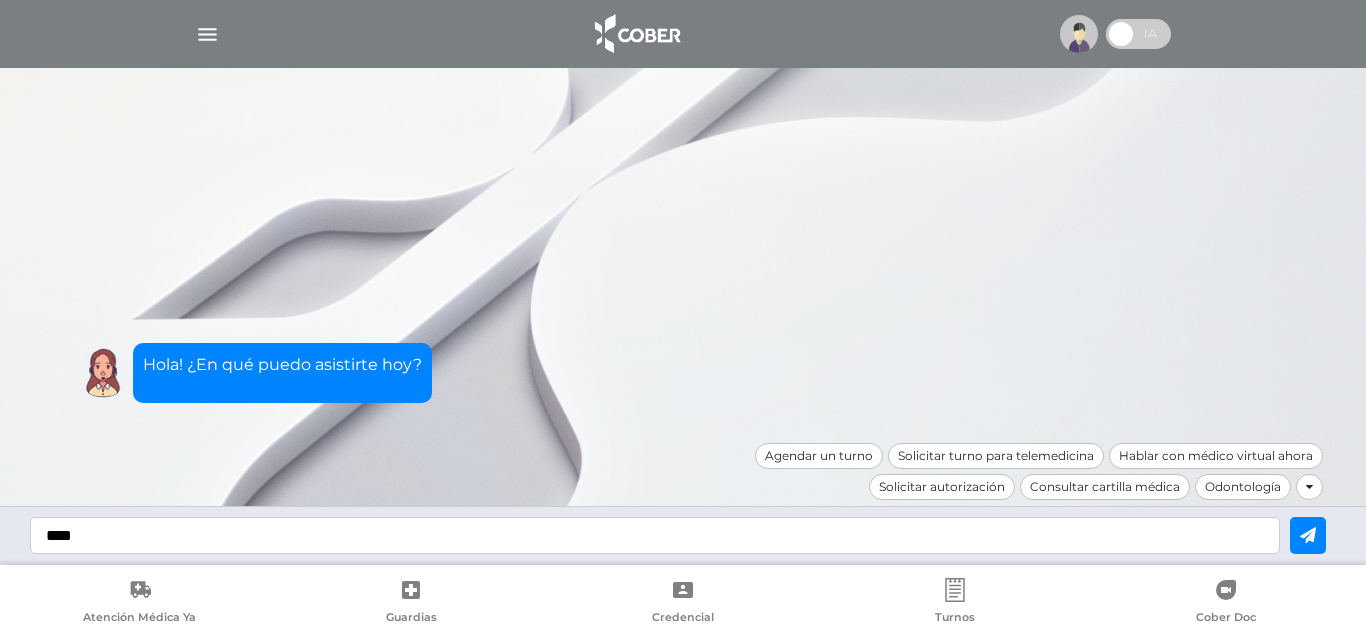 type on "****" 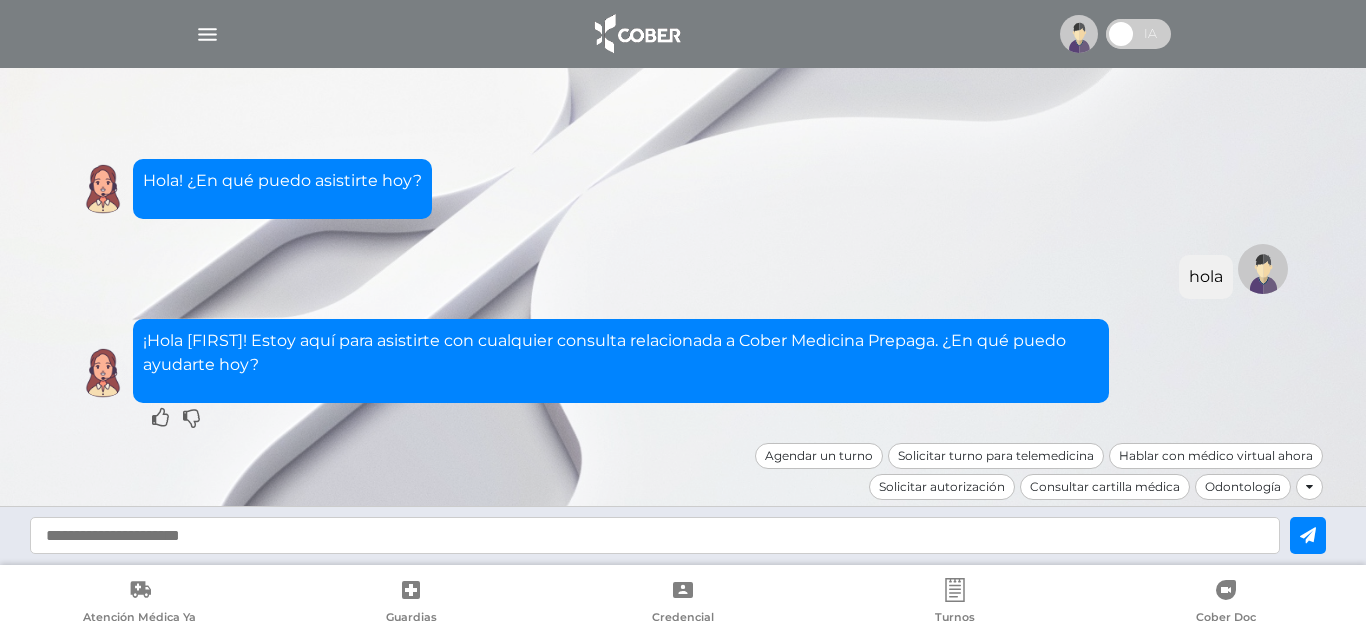 click at bounding box center [655, 535] 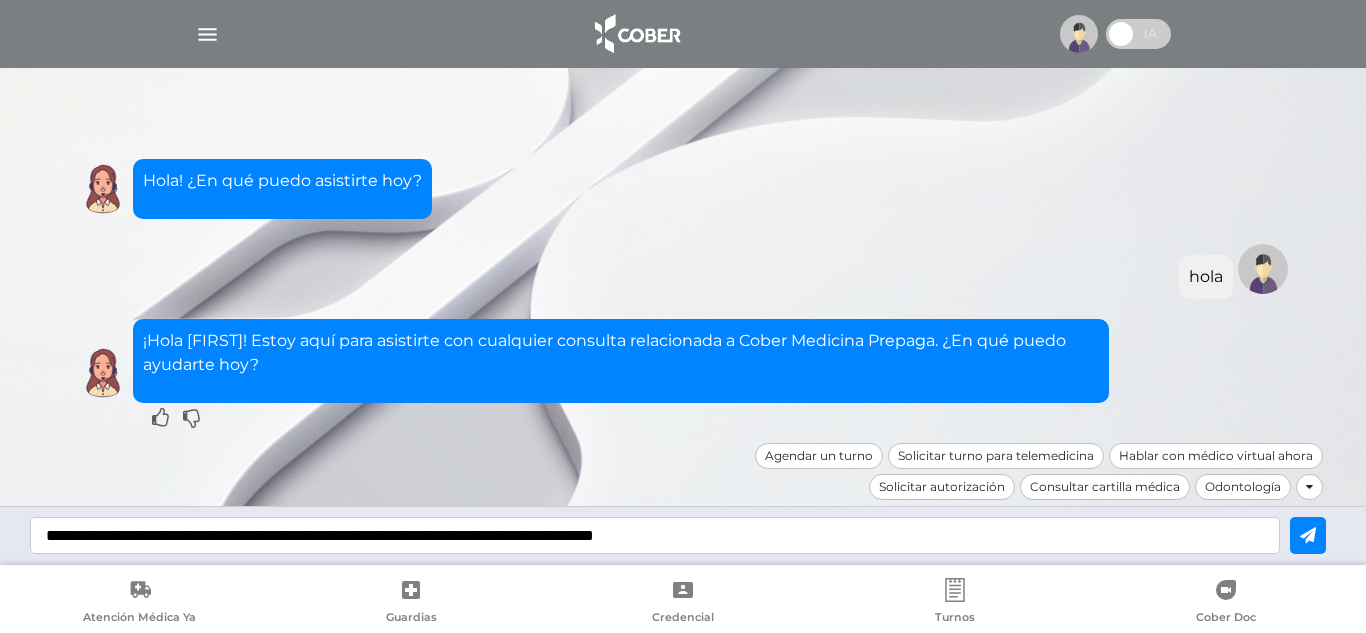 type on "**********" 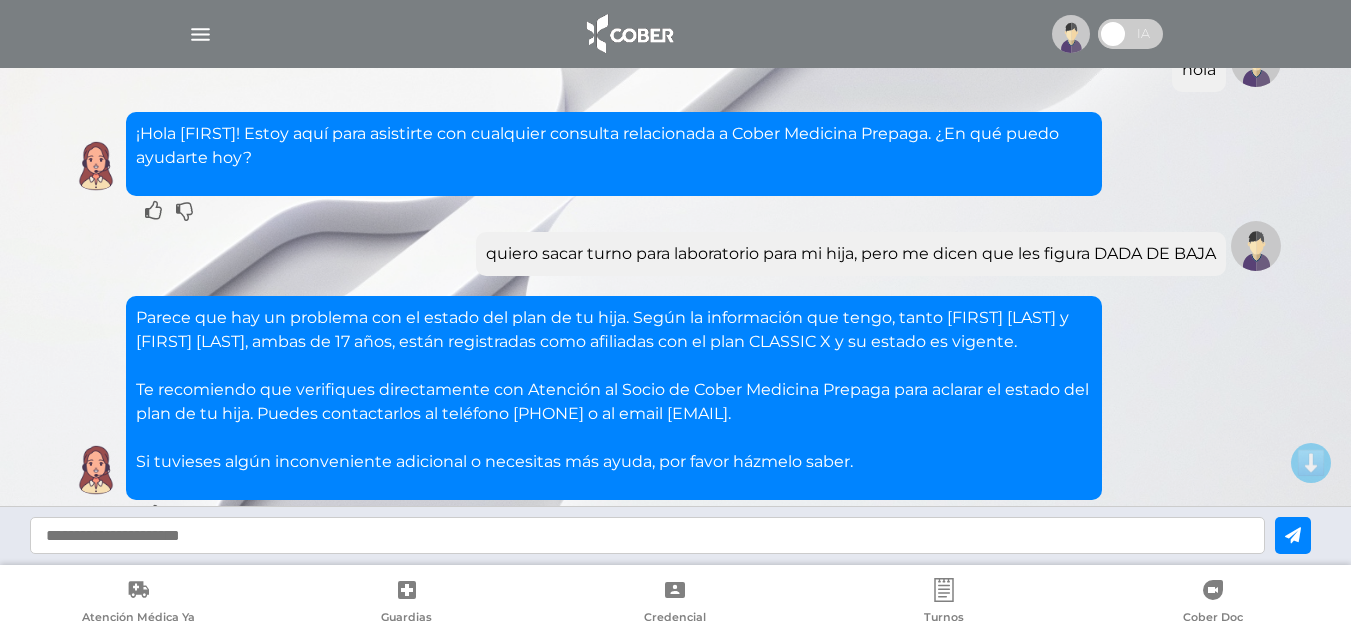 scroll, scrollTop: 0, scrollLeft: 0, axis: both 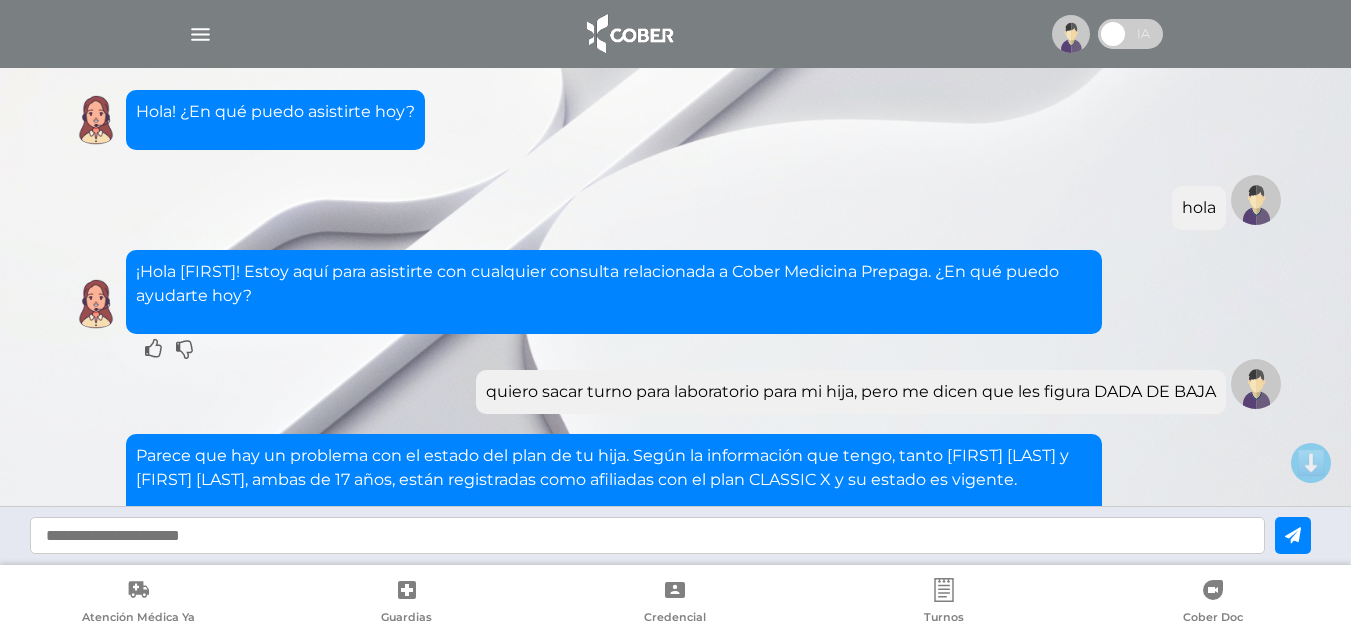 click at bounding box center (200, 34) 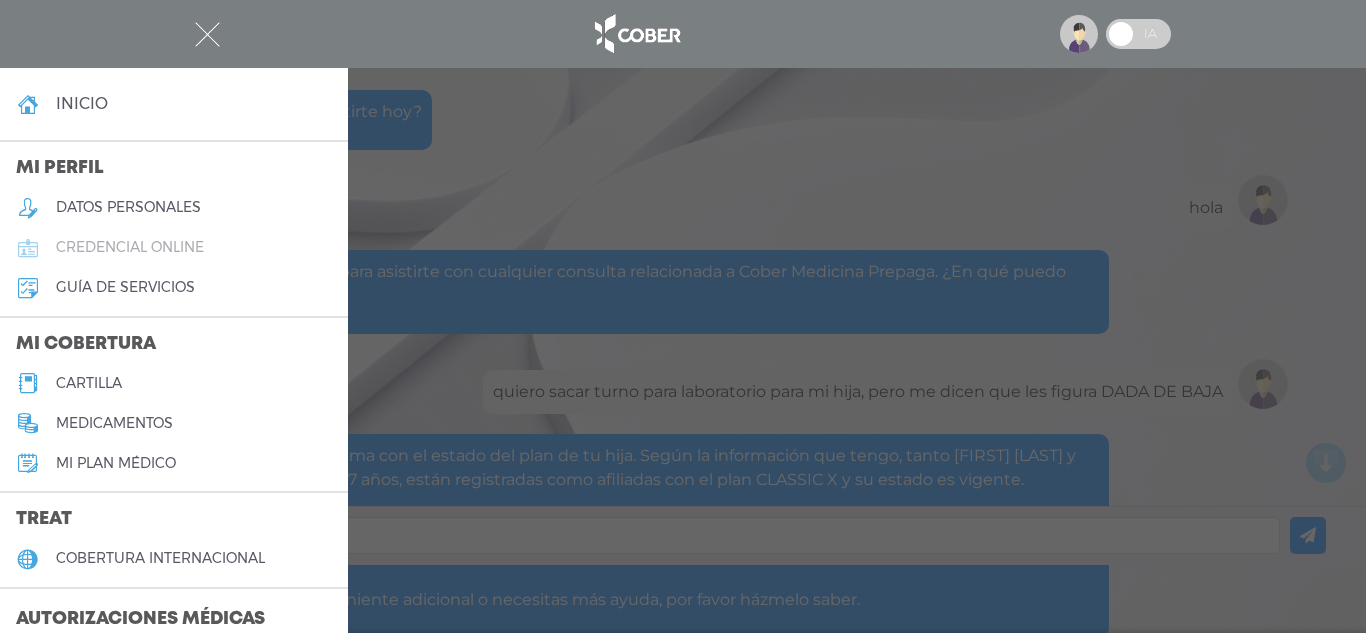 click on "credencial online" at bounding box center [174, 248] 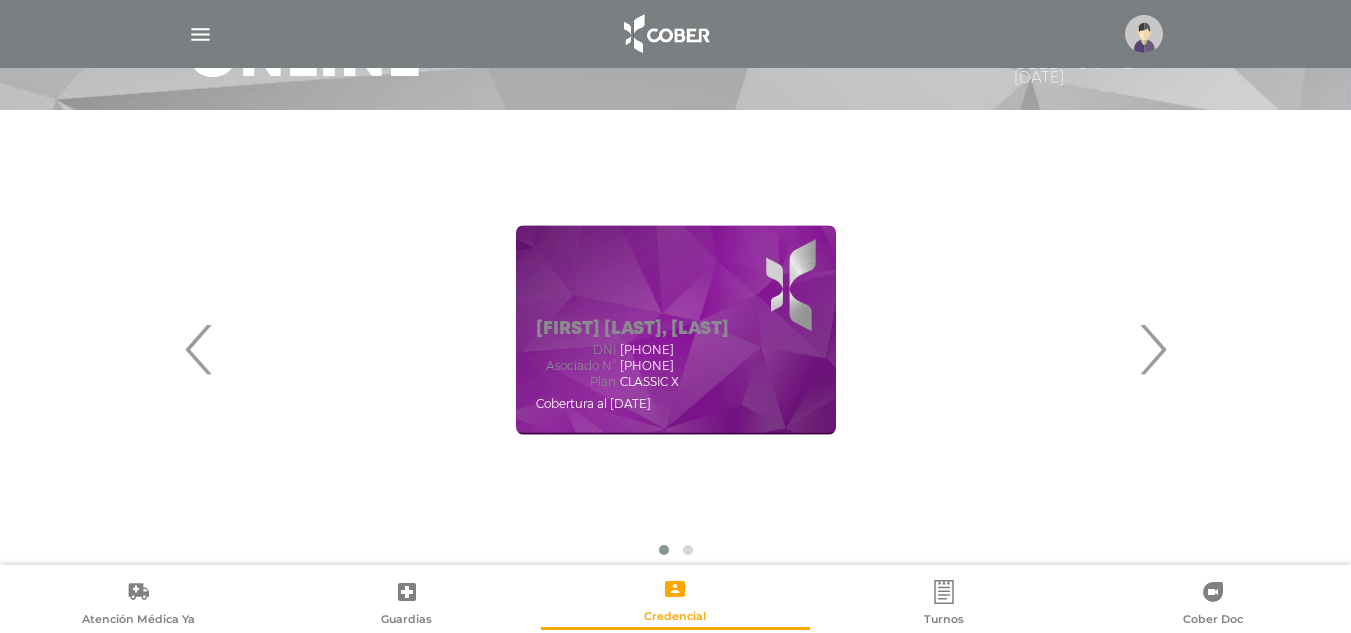 scroll, scrollTop: 200, scrollLeft: 0, axis: vertical 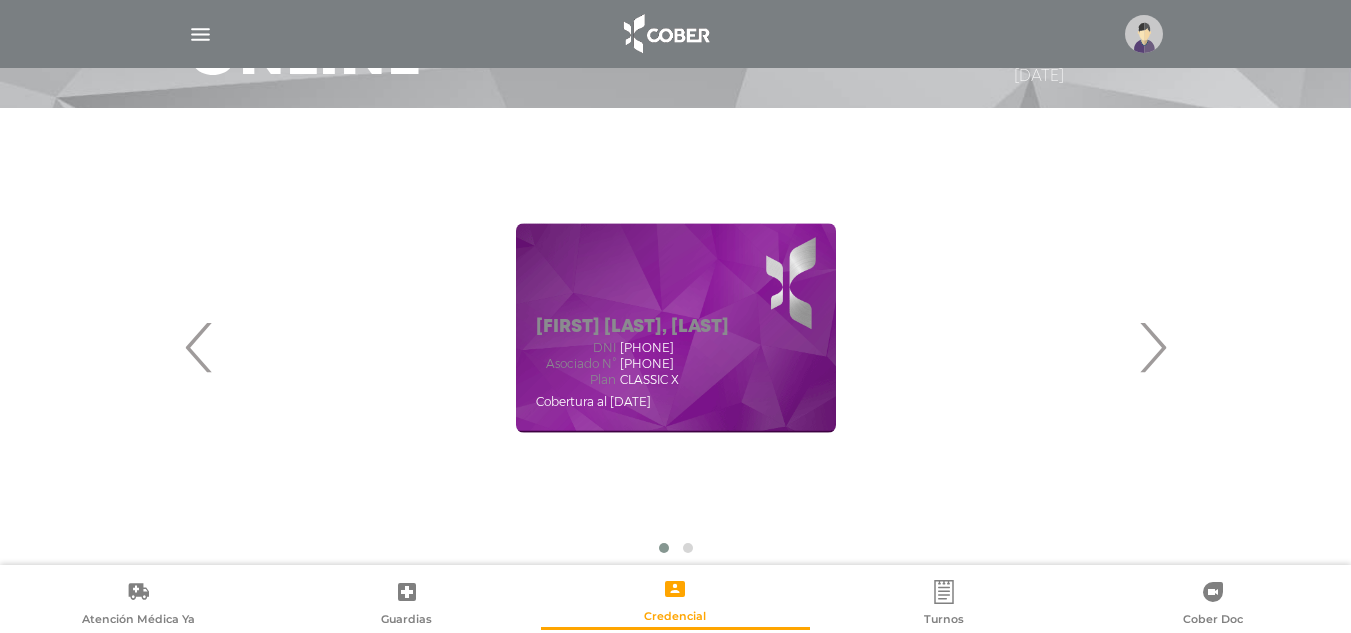 click on "›" at bounding box center (1152, 347) 